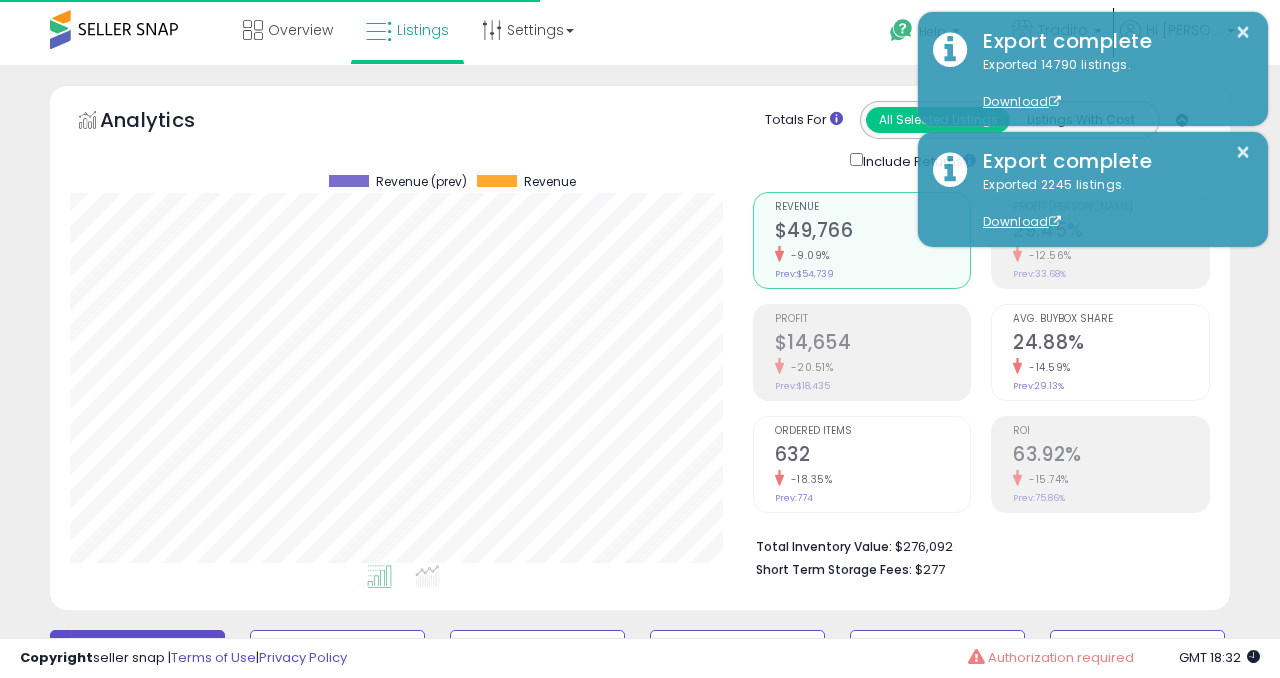 scroll, scrollTop: 485, scrollLeft: 0, axis: vertical 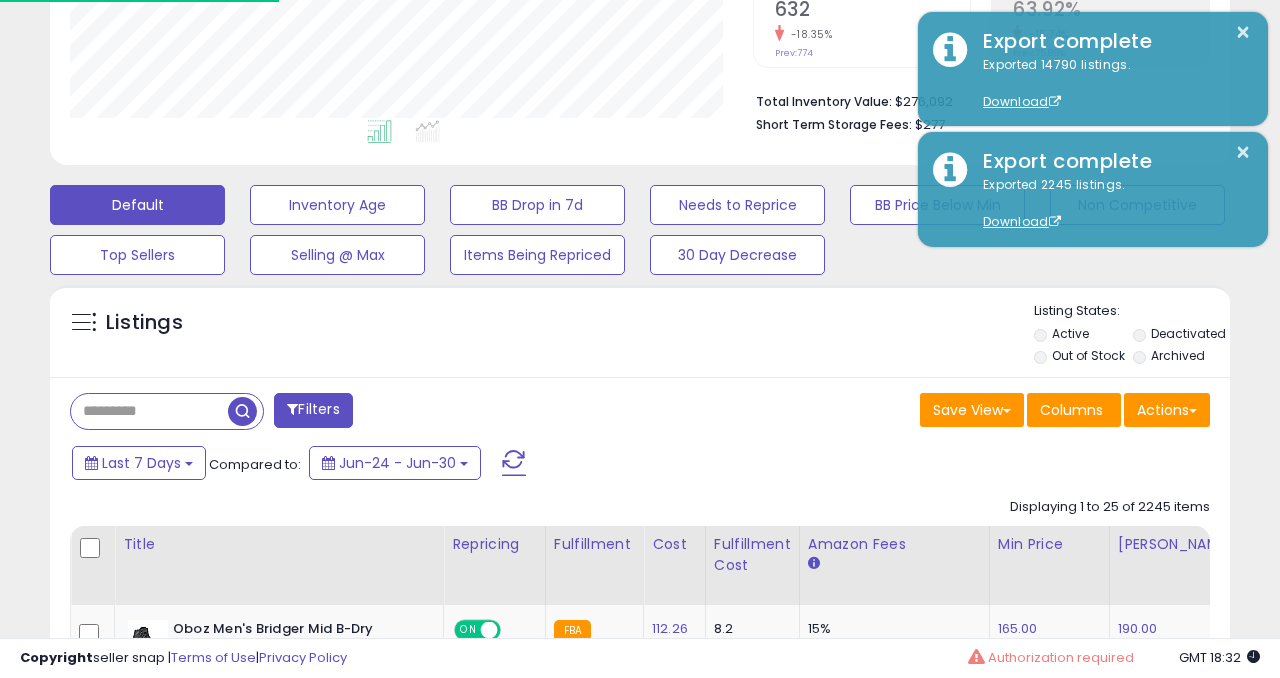 click at bounding box center (149, 411) 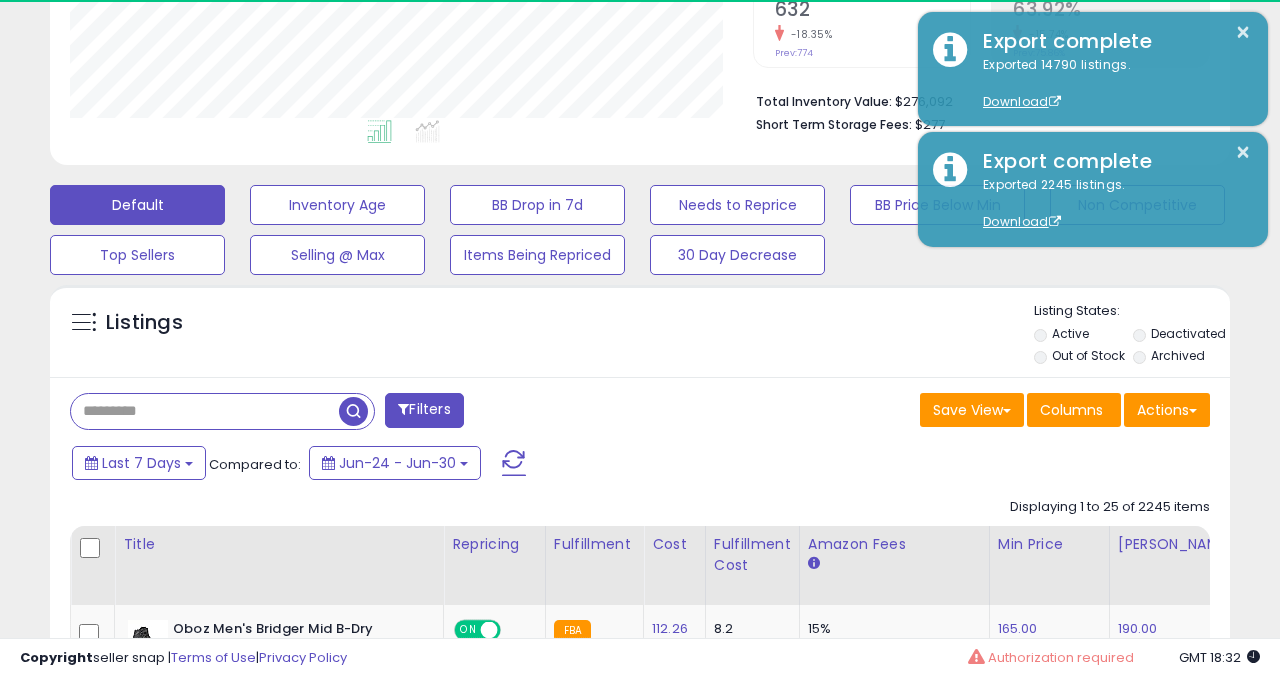 paste on "**********" 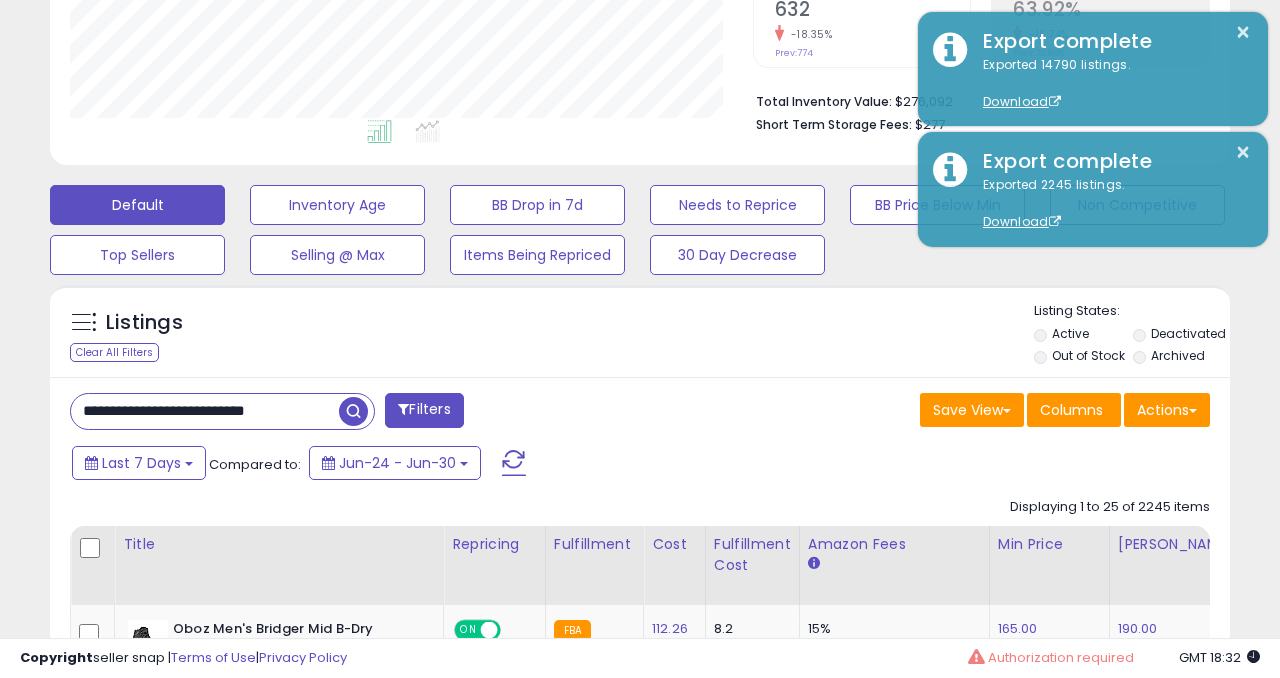 scroll, scrollTop: 0, scrollLeft: 10, axis: horizontal 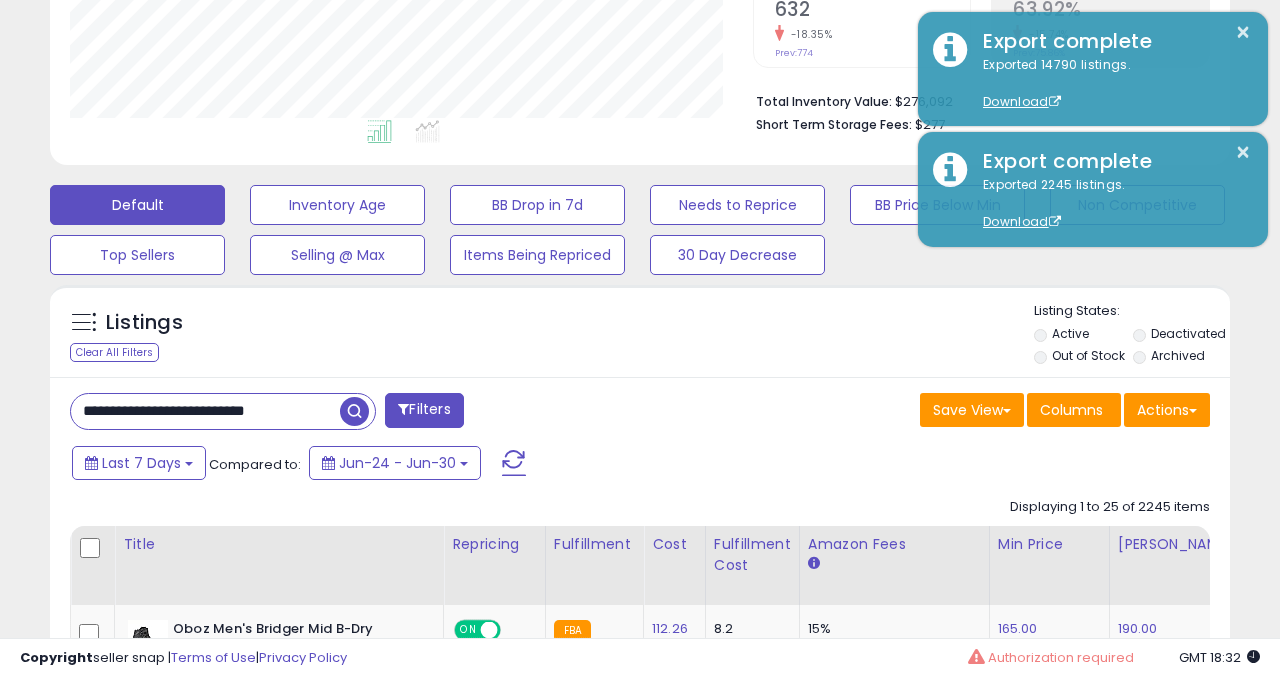 type on "**********" 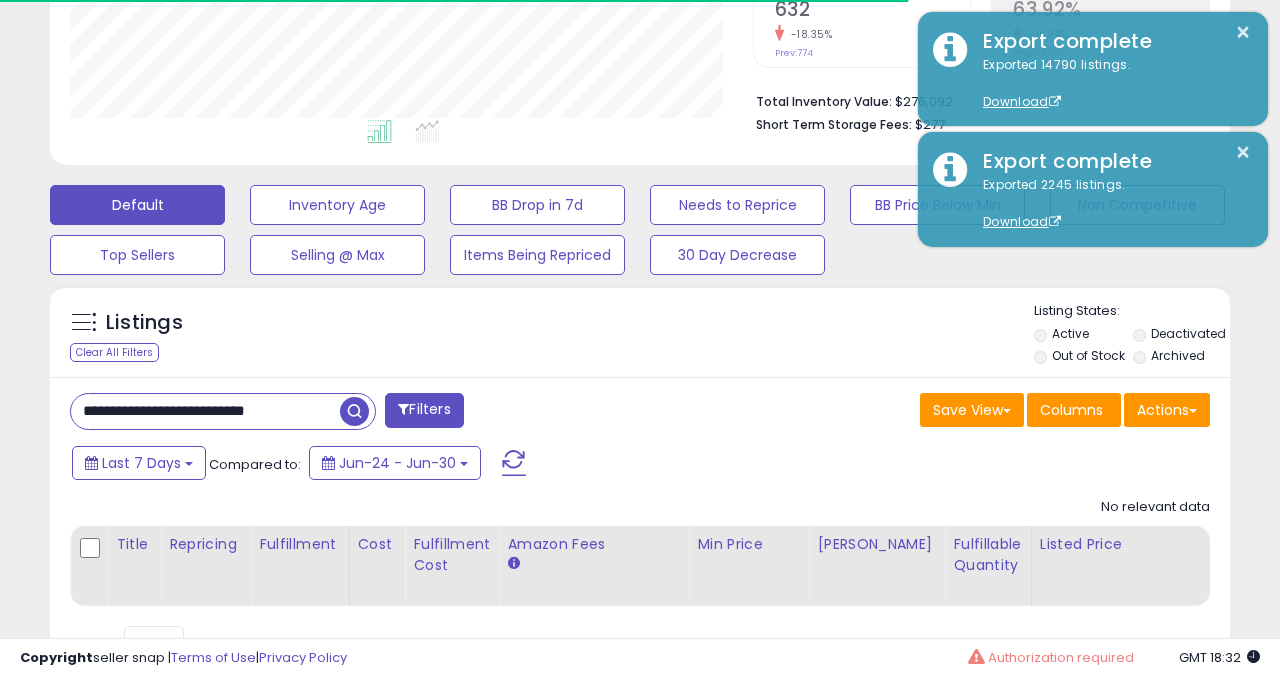 scroll, scrollTop: 527, scrollLeft: 0, axis: vertical 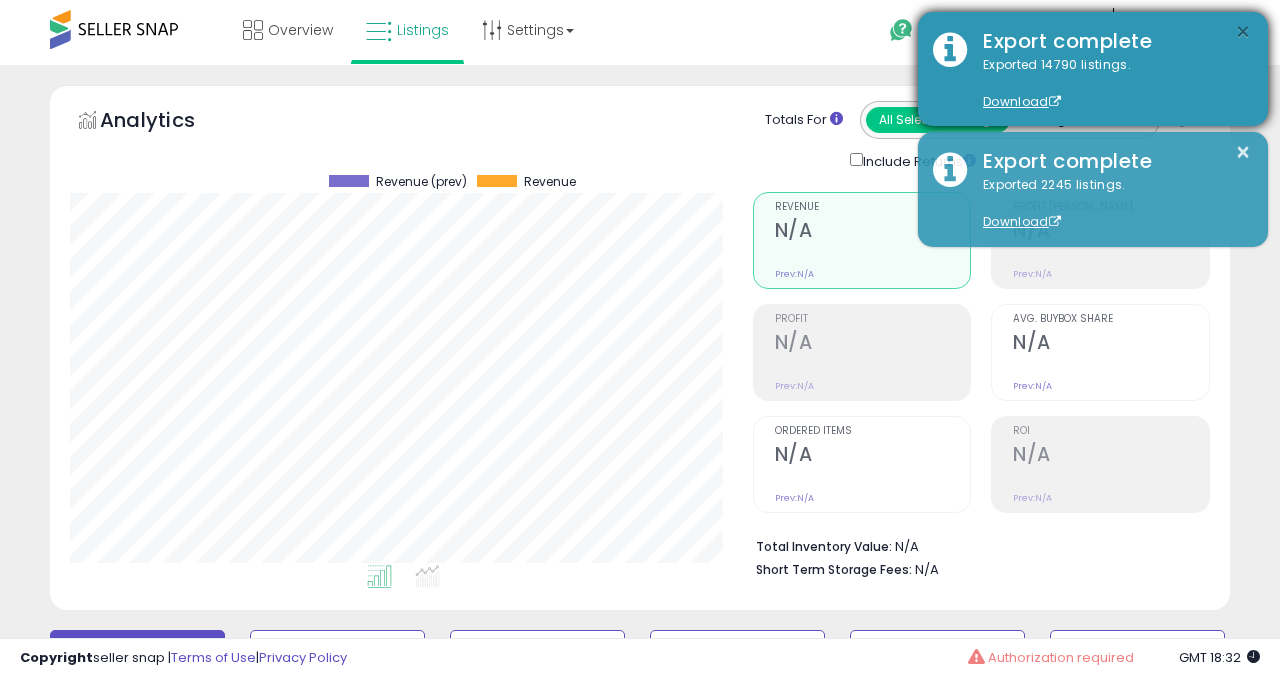 click on "×" at bounding box center (1243, 32) 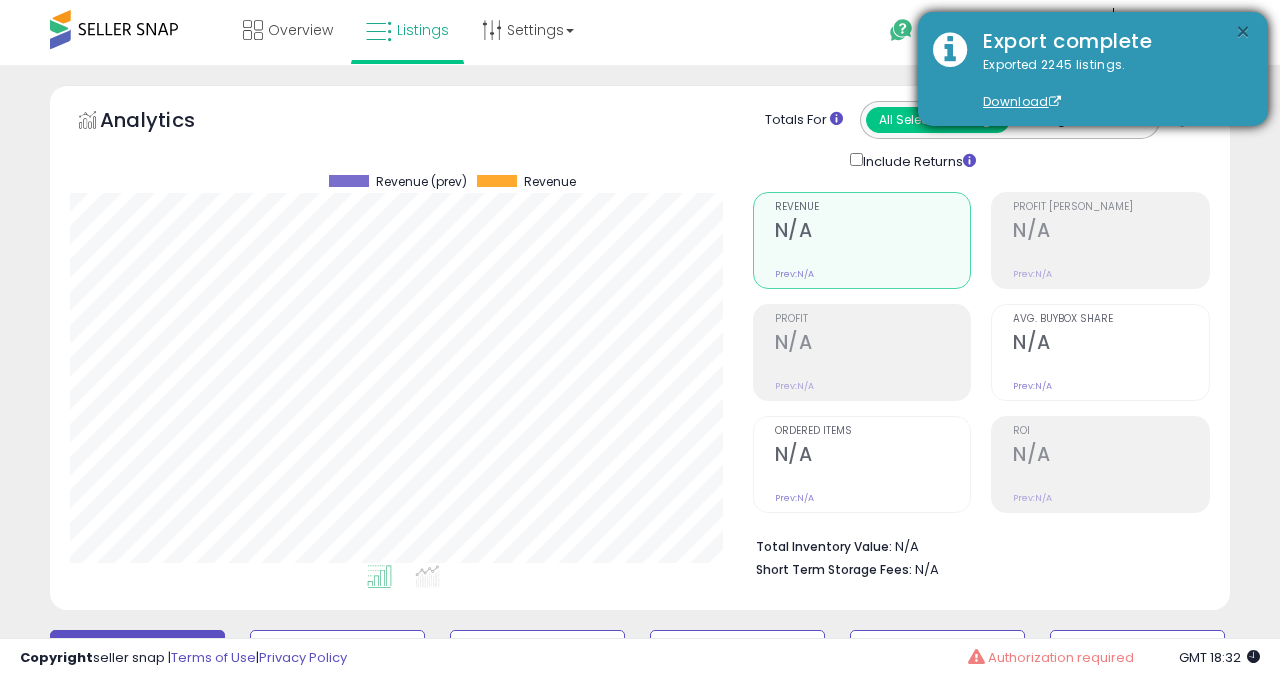 click on "×" at bounding box center (1243, 32) 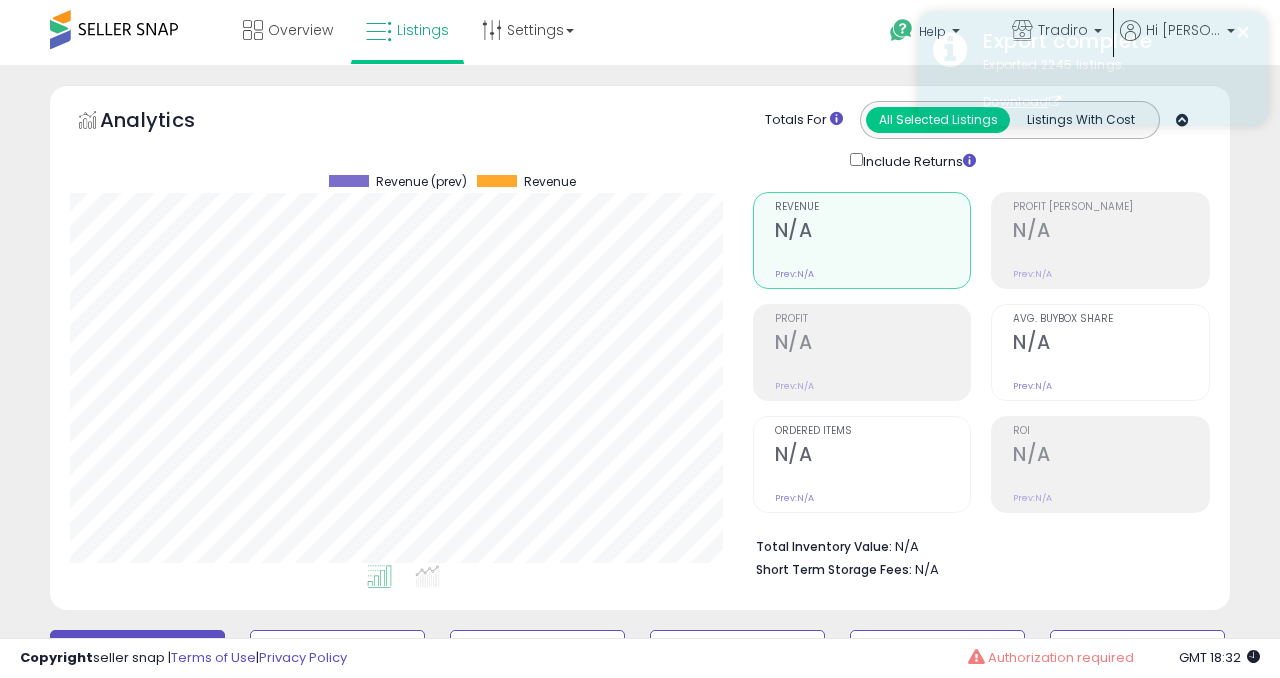 click on "× Export complete Exported 2245 listings. Download" at bounding box center [1093, 69] 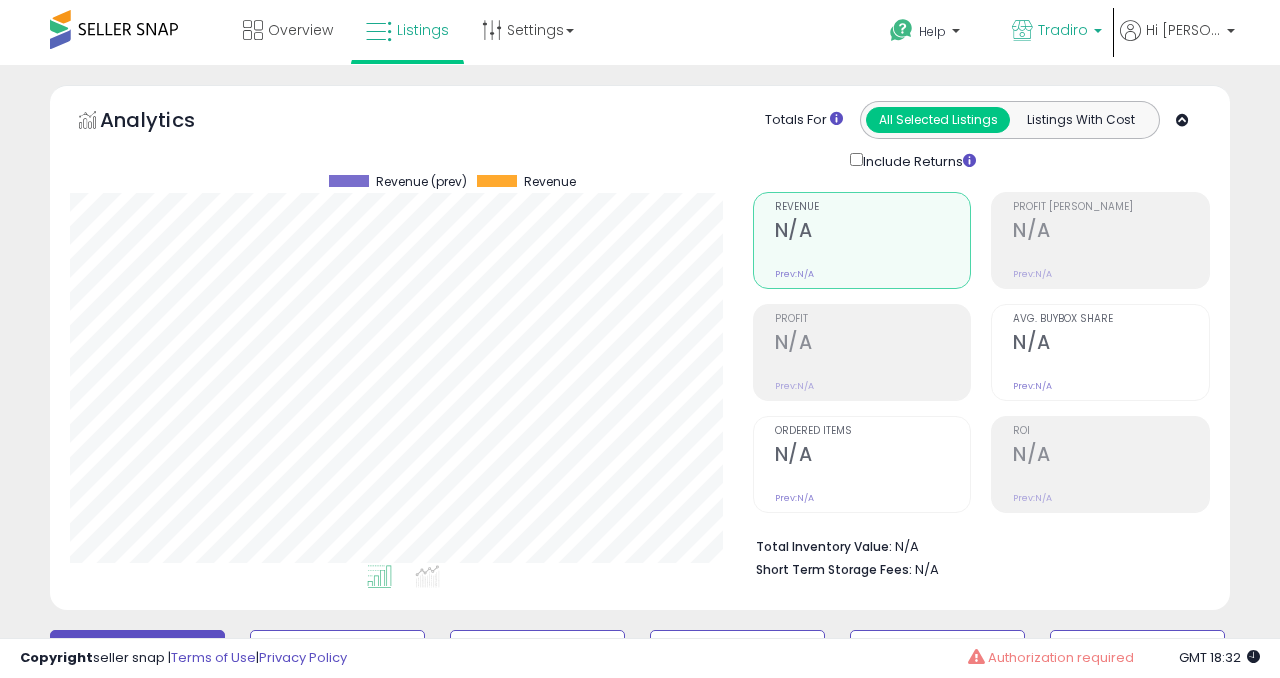 click on "Tradiro" at bounding box center [1057, 32] 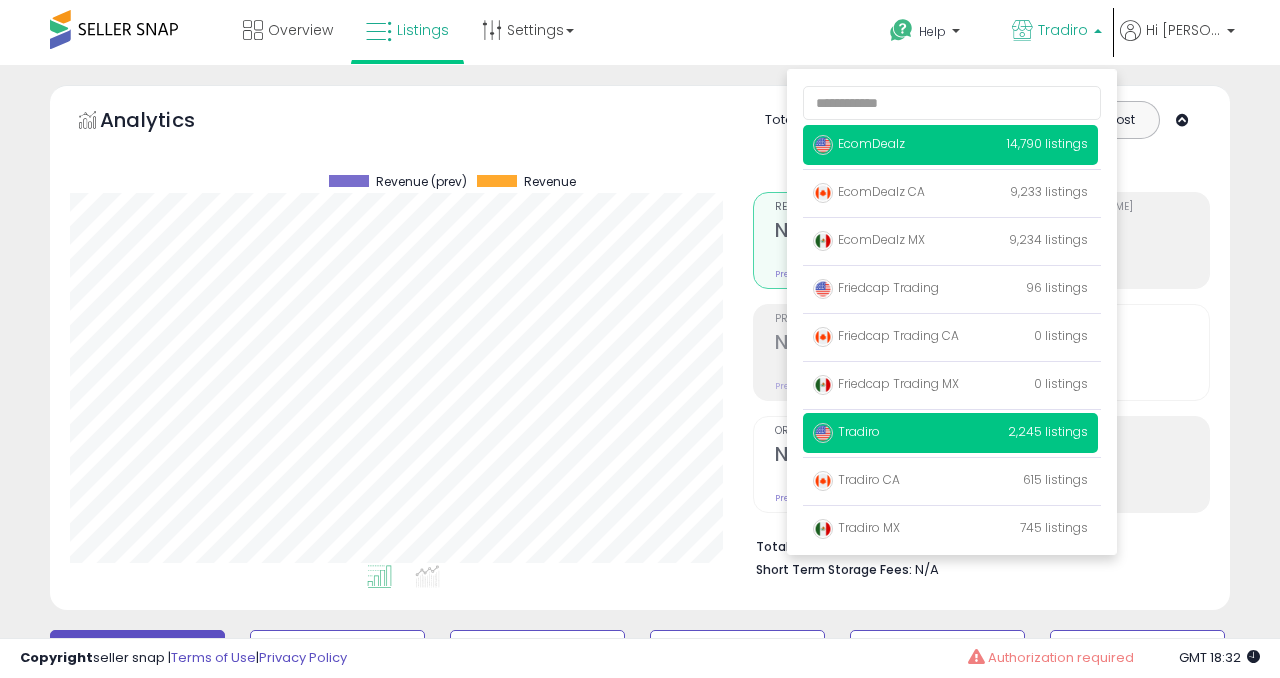 click on "EcomDealz" at bounding box center (859, 143) 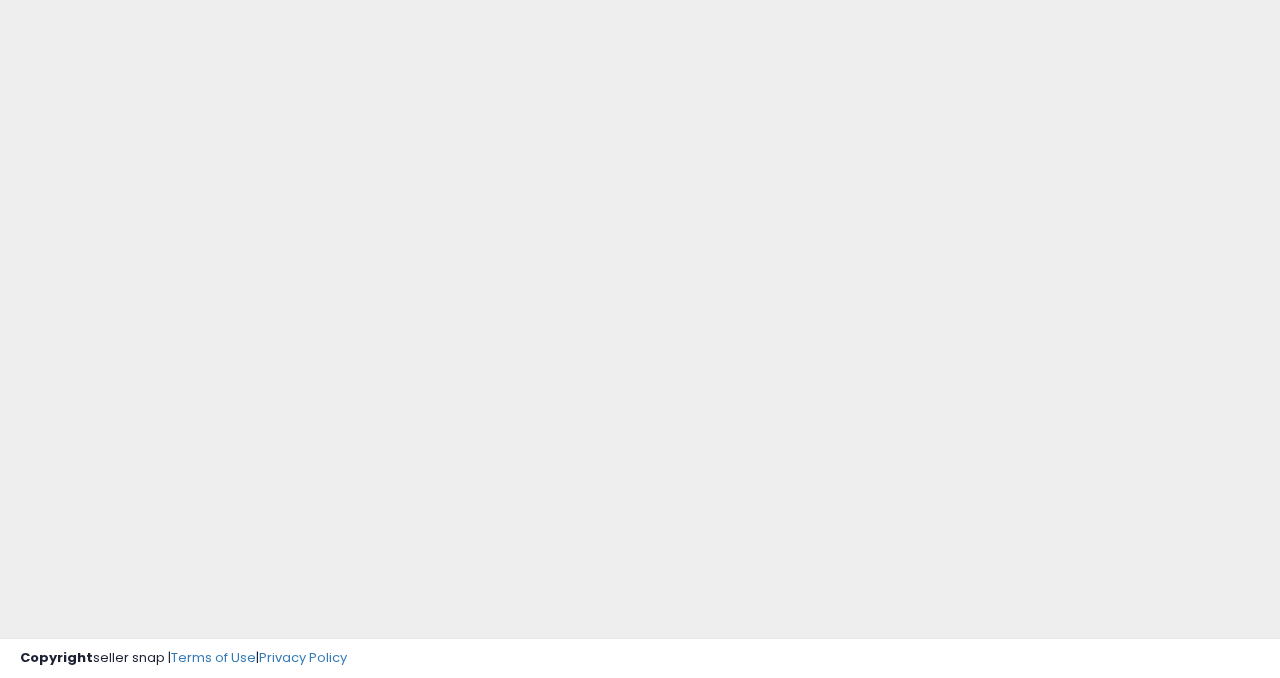 scroll, scrollTop: 217, scrollLeft: 0, axis: vertical 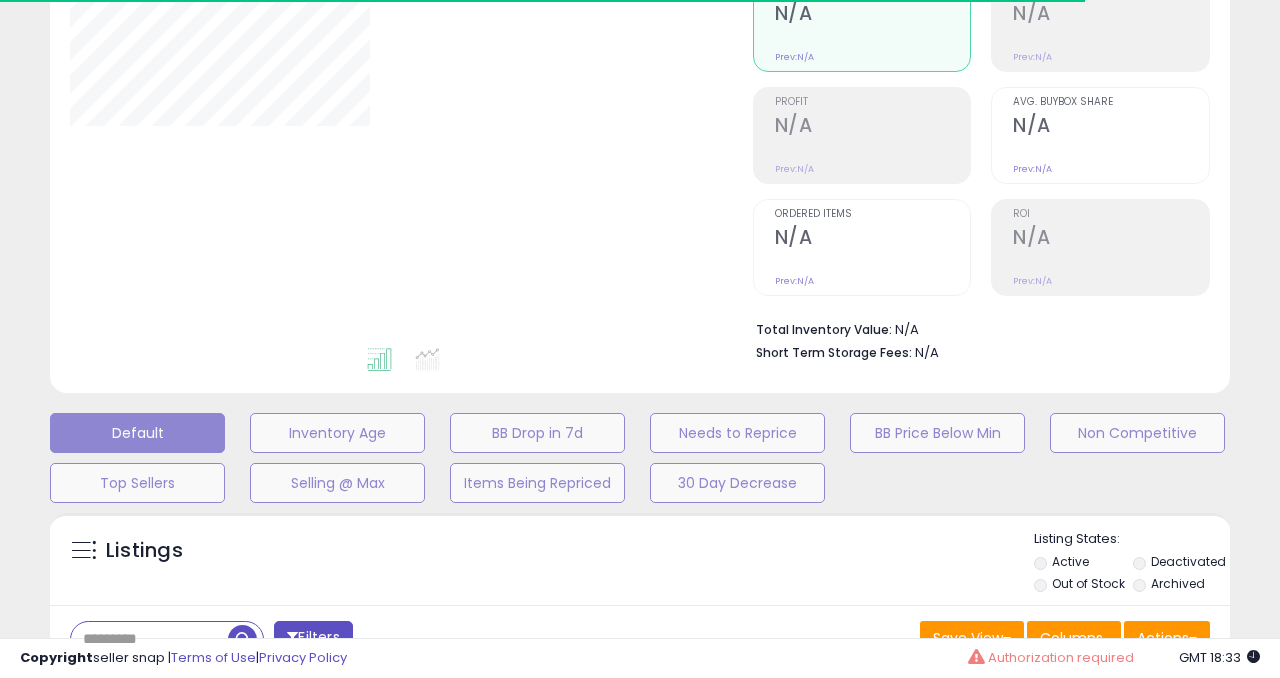 type on "**********" 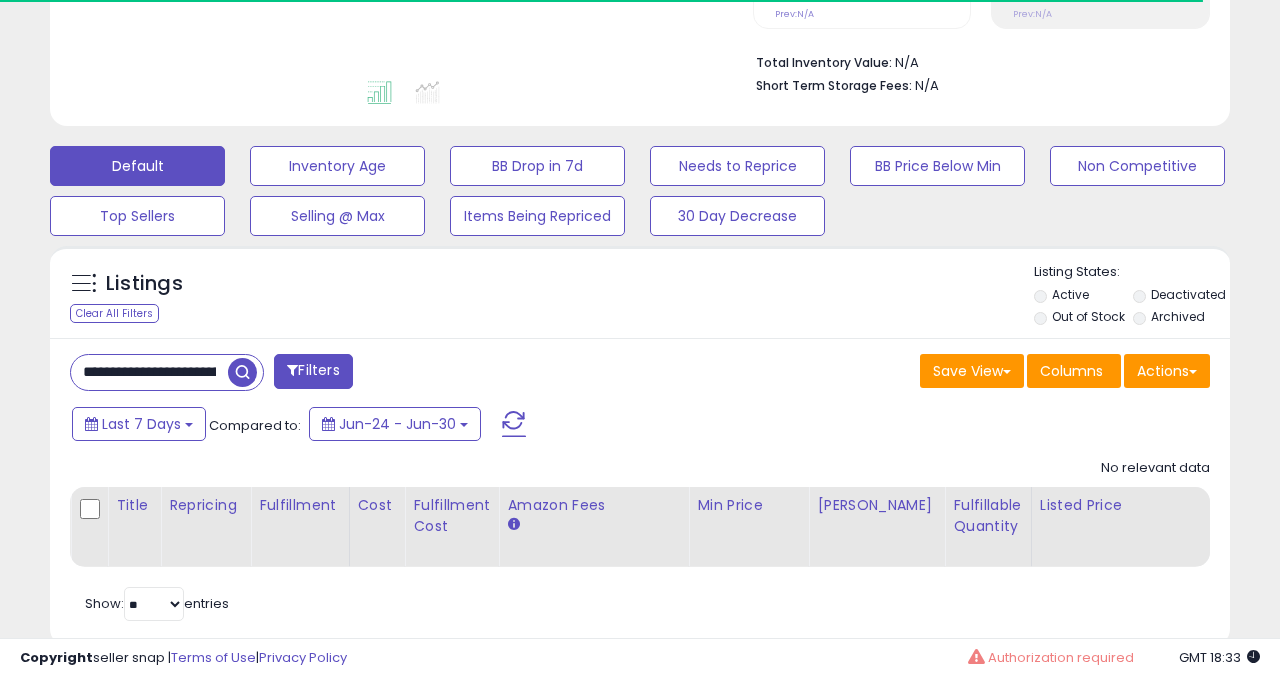 scroll, scrollTop: 478, scrollLeft: 0, axis: vertical 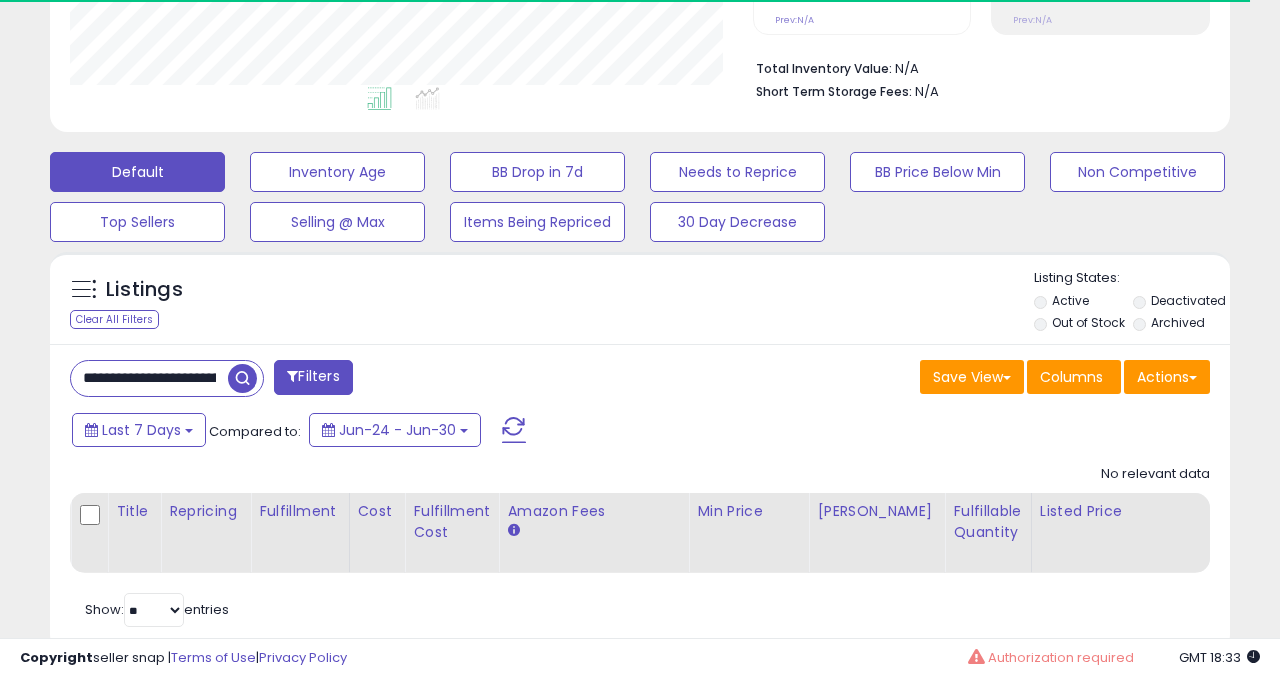 click at bounding box center [242, 378] 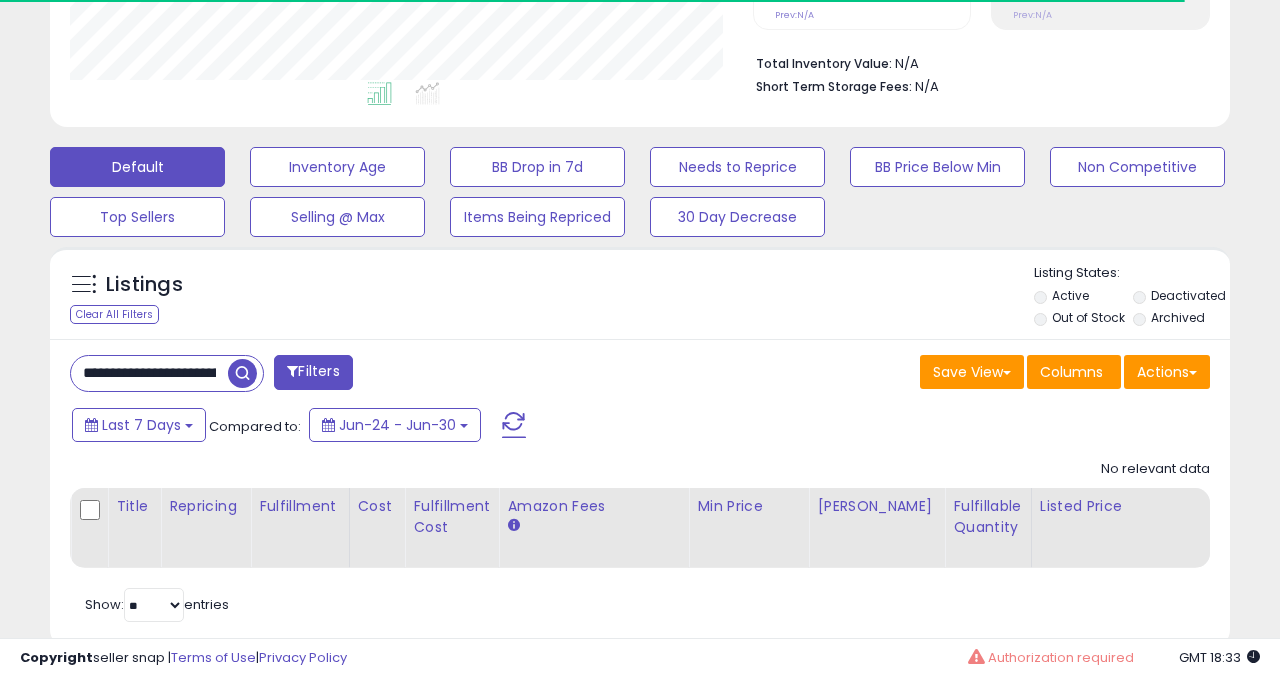 scroll, scrollTop: 527, scrollLeft: 0, axis: vertical 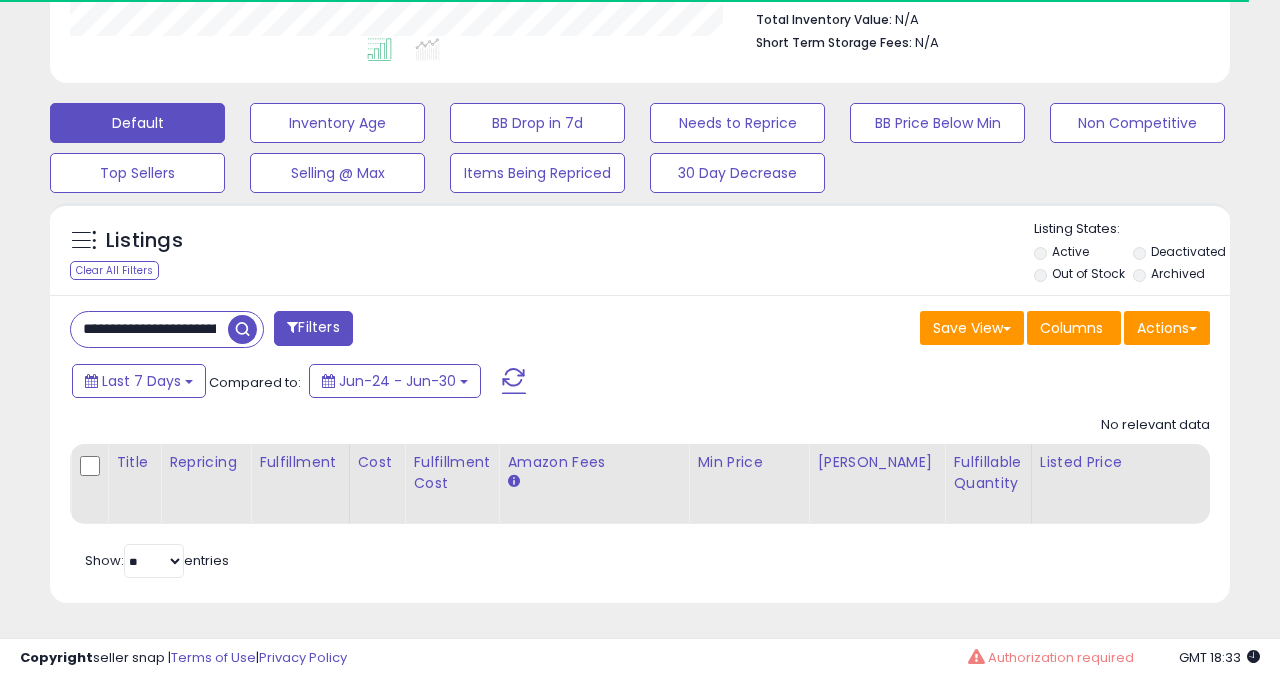 click on "**********" at bounding box center [149, 329] 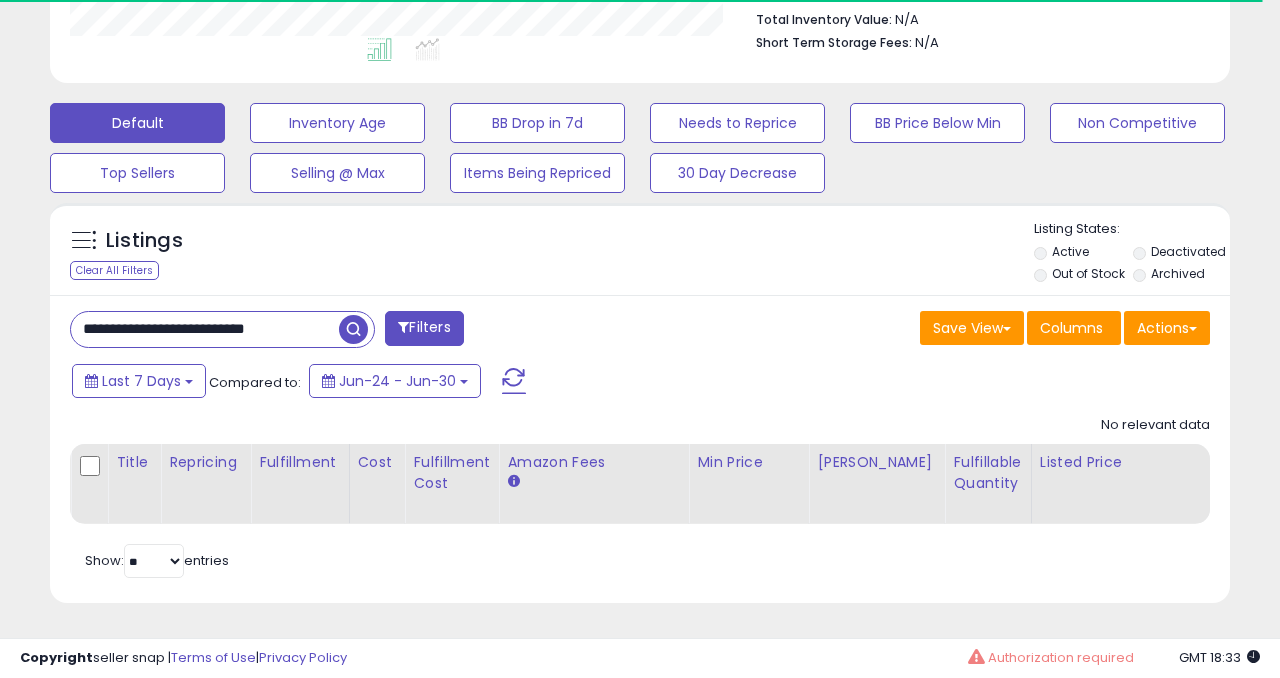 scroll, scrollTop: 999590, scrollLeft: 999317, axis: both 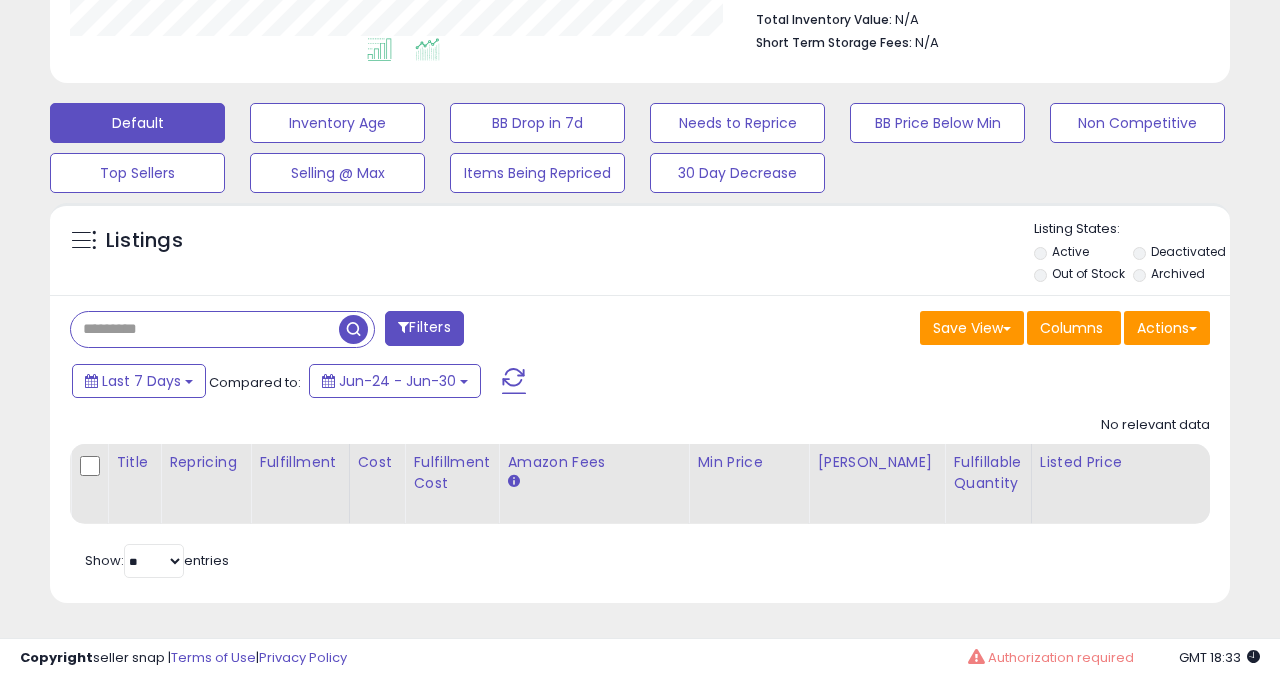 type 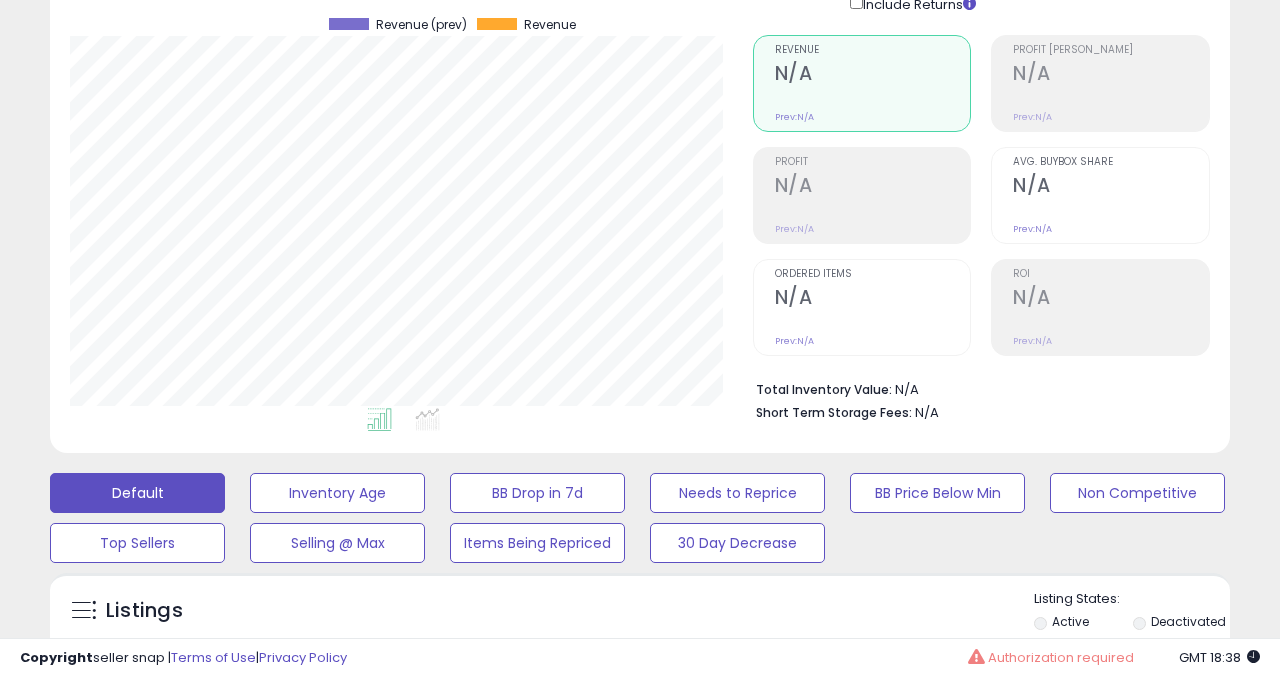 scroll, scrollTop: 527, scrollLeft: 0, axis: vertical 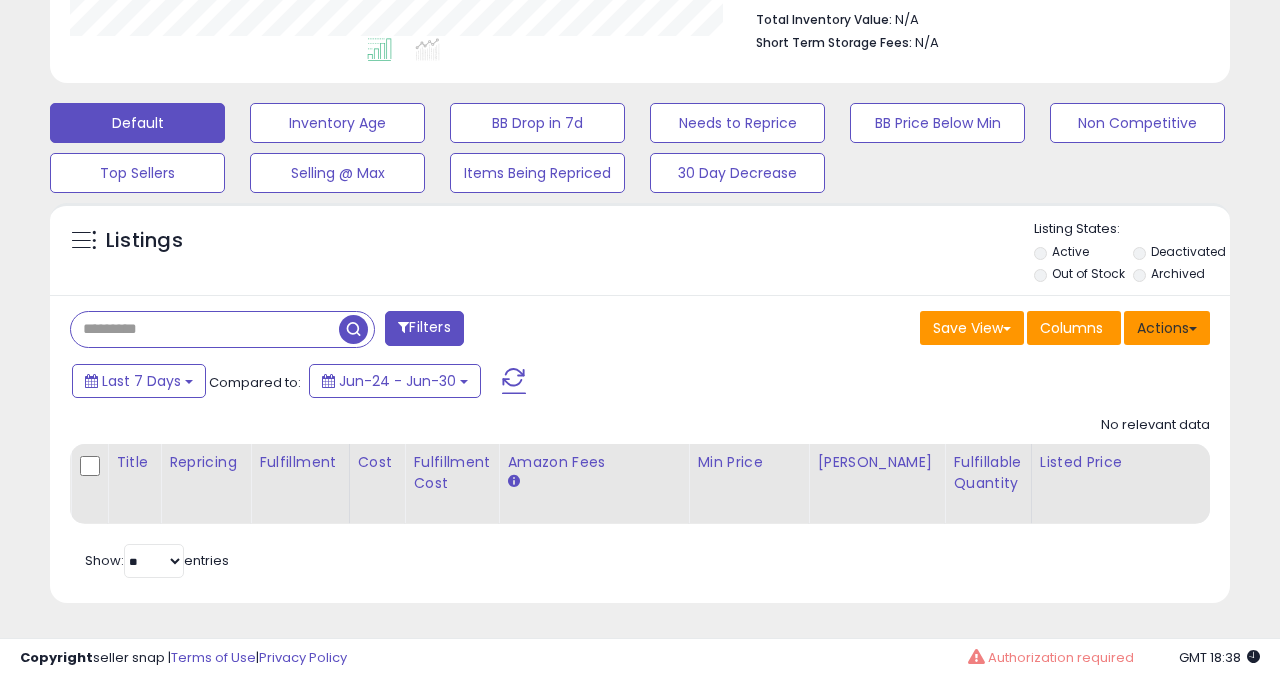 click on "Actions" at bounding box center [1167, 328] 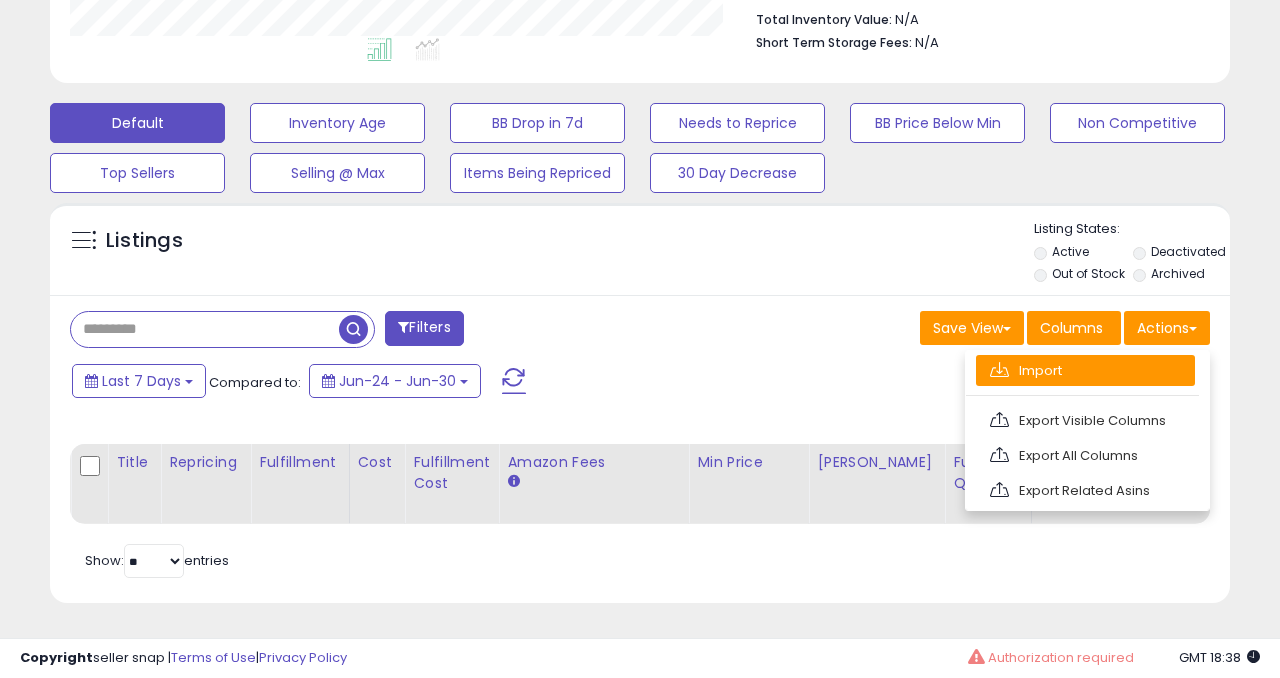 click on "Import" at bounding box center [1085, 370] 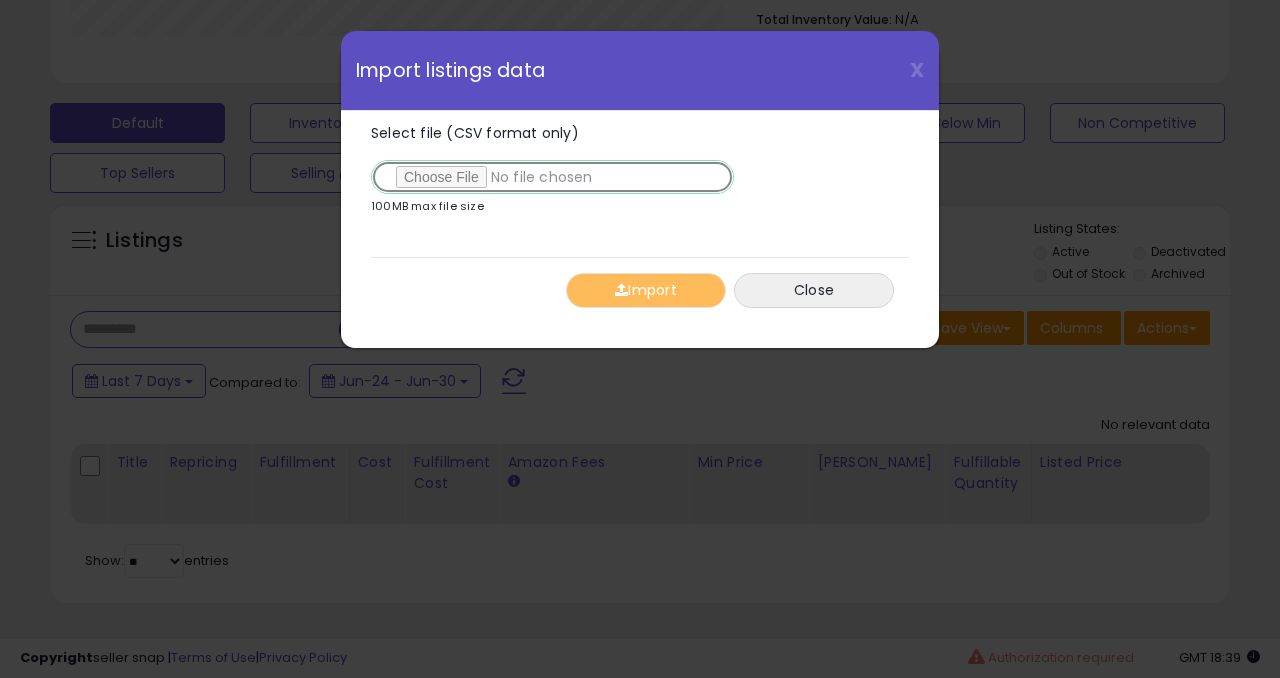 click on "Select file (CSV format only)" at bounding box center (552, 177) 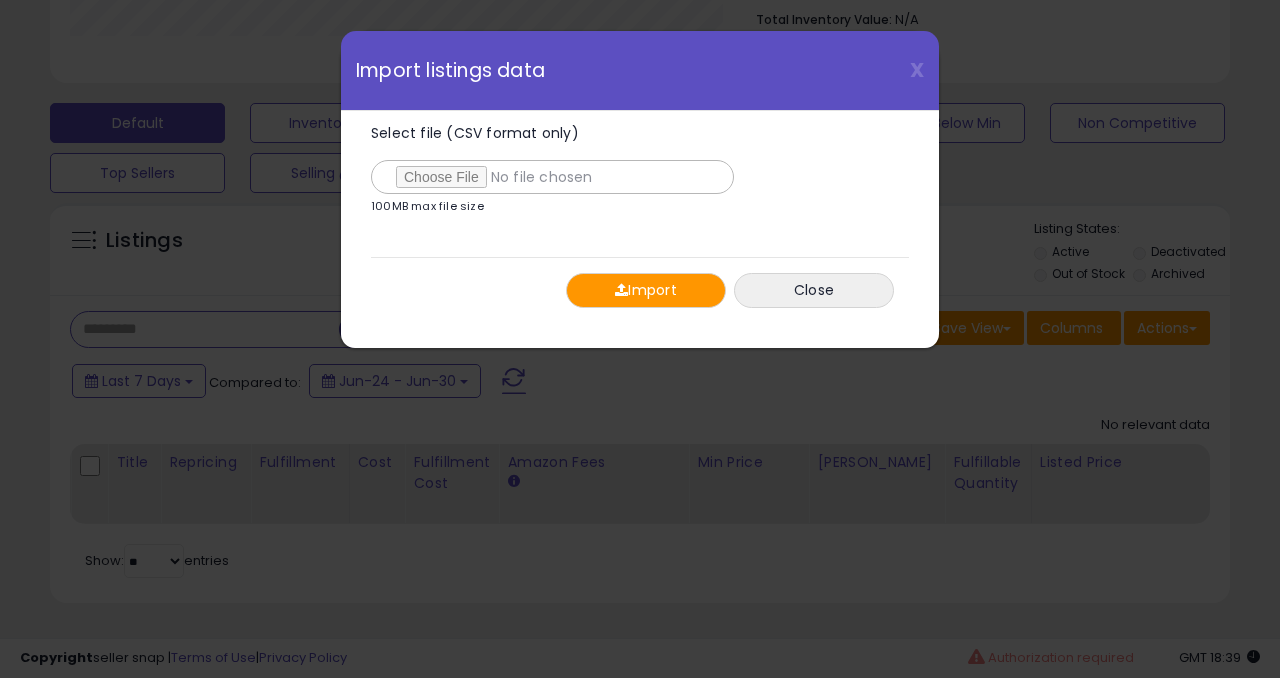 click on "Import" at bounding box center [646, 290] 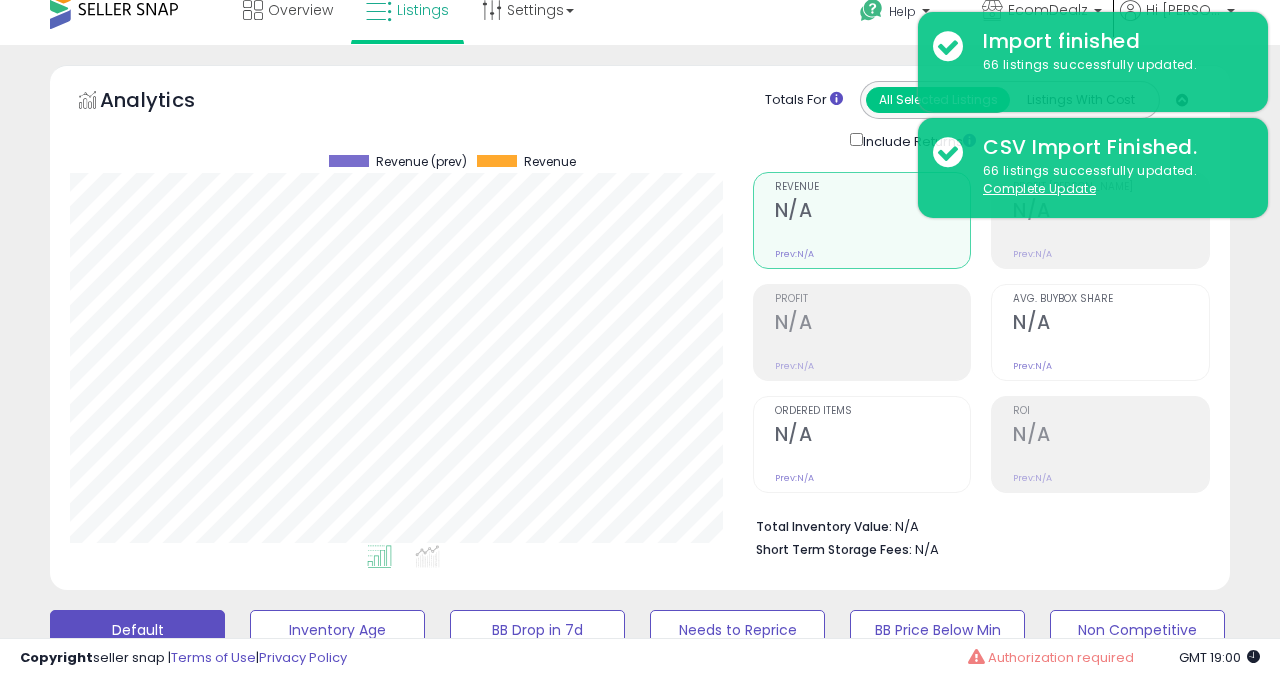 scroll, scrollTop: 19, scrollLeft: 0, axis: vertical 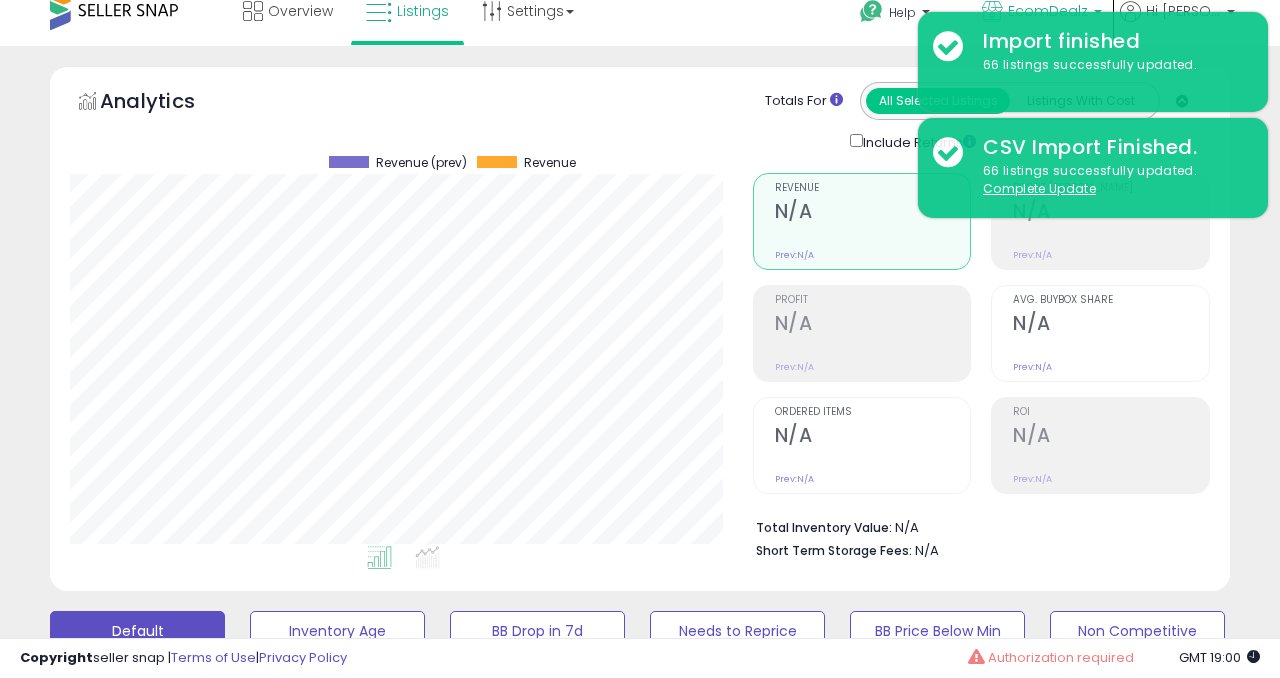 click on "EcomDealz" at bounding box center (1042, 13) 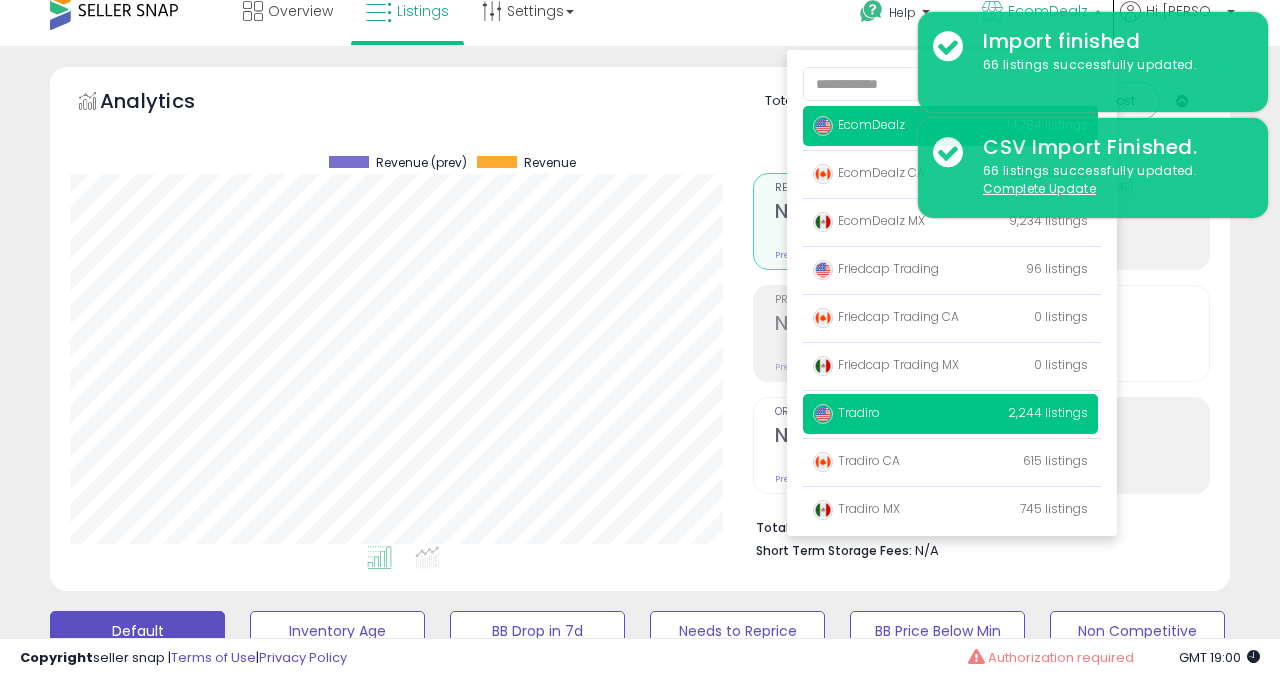 click on "Tradiro" at bounding box center [846, 412] 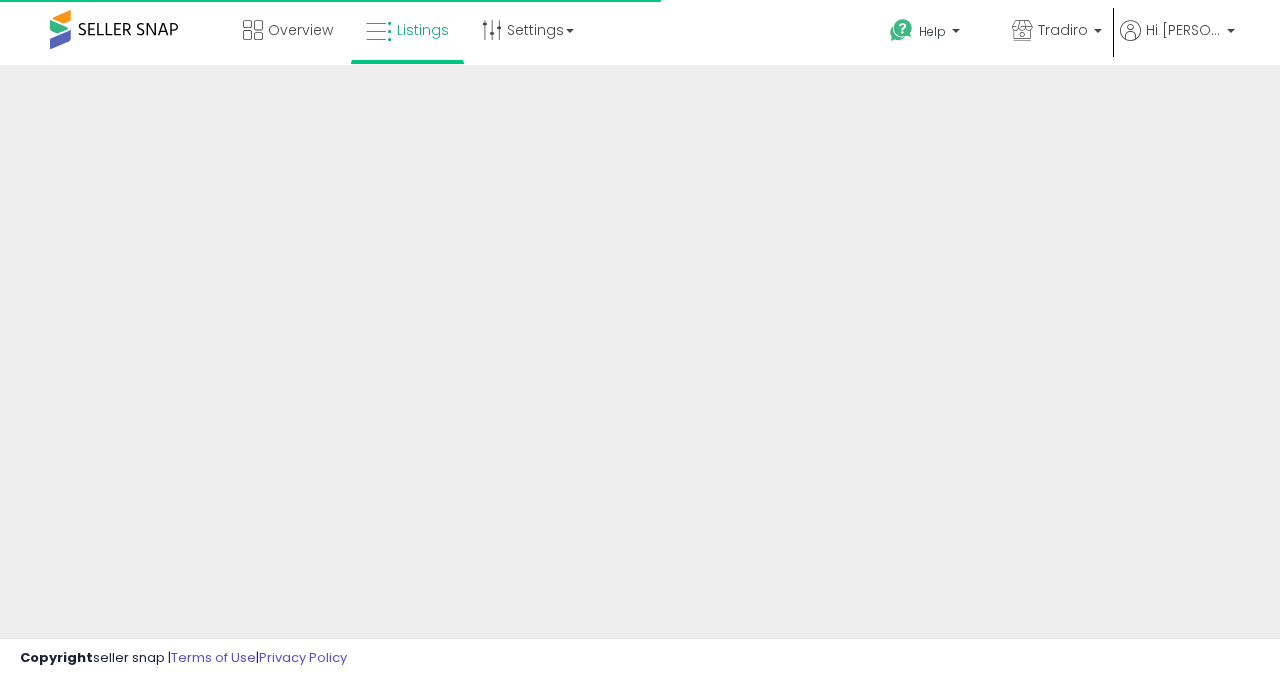 scroll, scrollTop: 0, scrollLeft: 0, axis: both 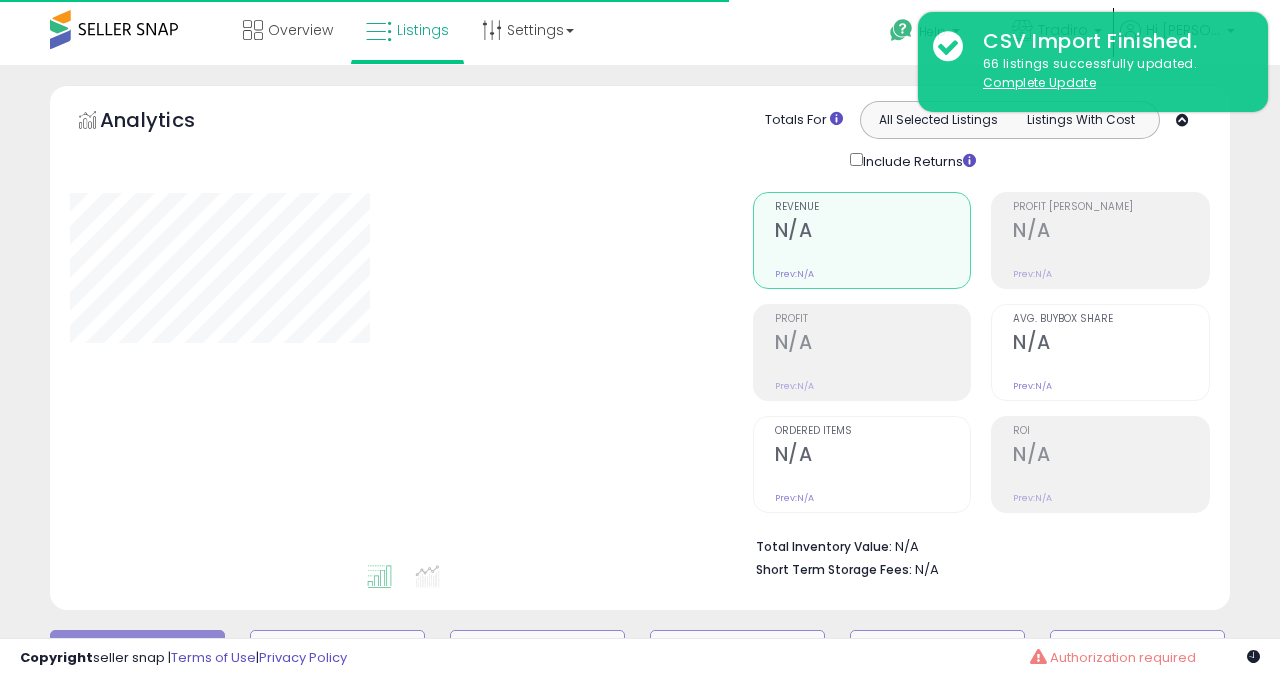 type on "**********" 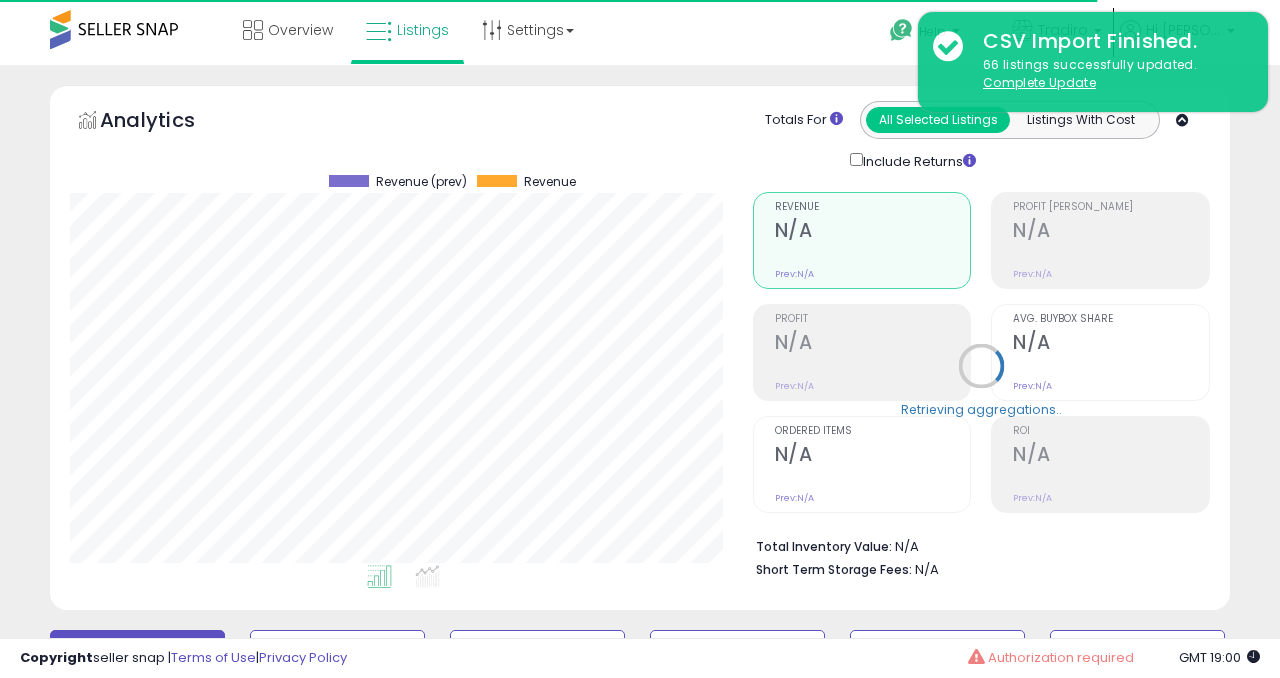 scroll, scrollTop: 999590, scrollLeft: 999317, axis: both 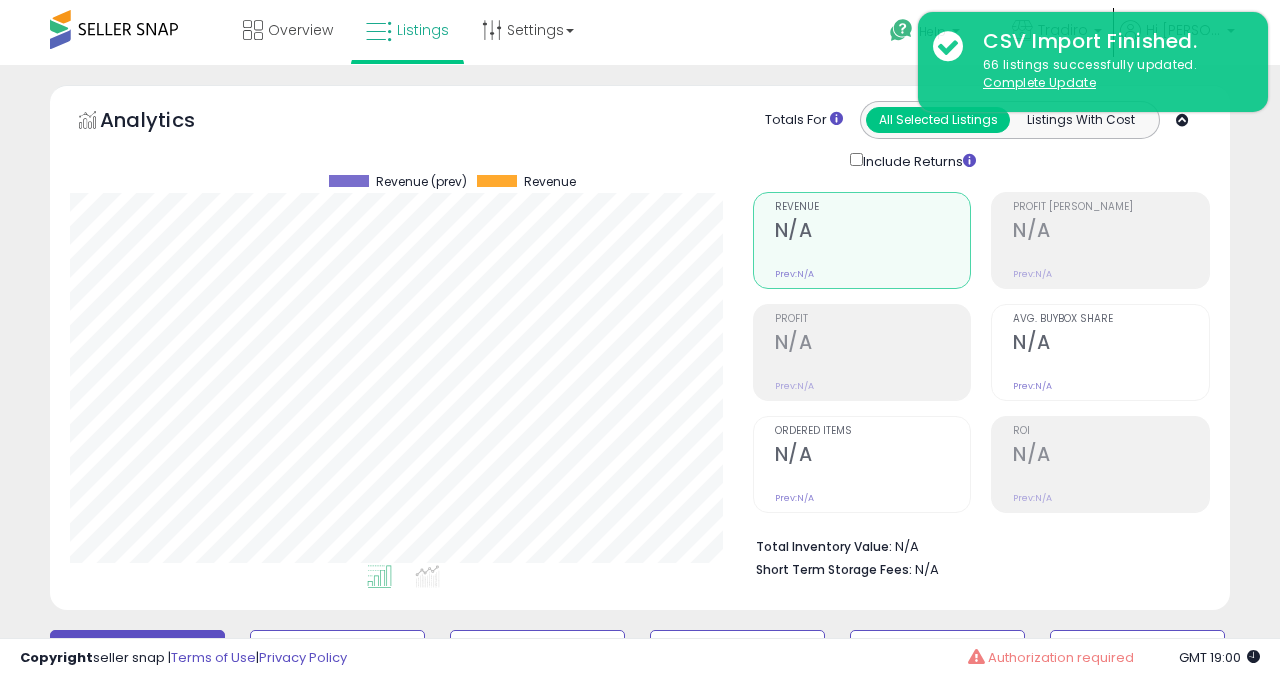 click on "Help
Contact Support
Search Knowledge Hub
Request a Feature
Tradiro" at bounding box center (1039, 42) 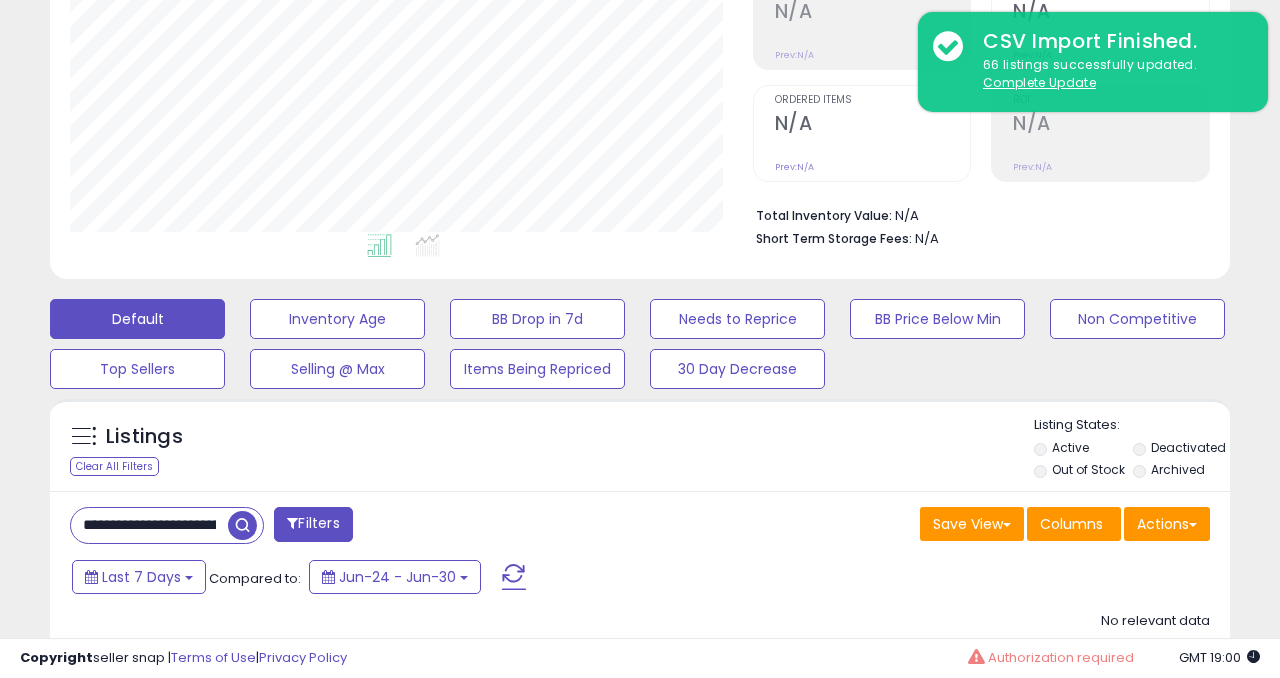 scroll, scrollTop: 527, scrollLeft: 0, axis: vertical 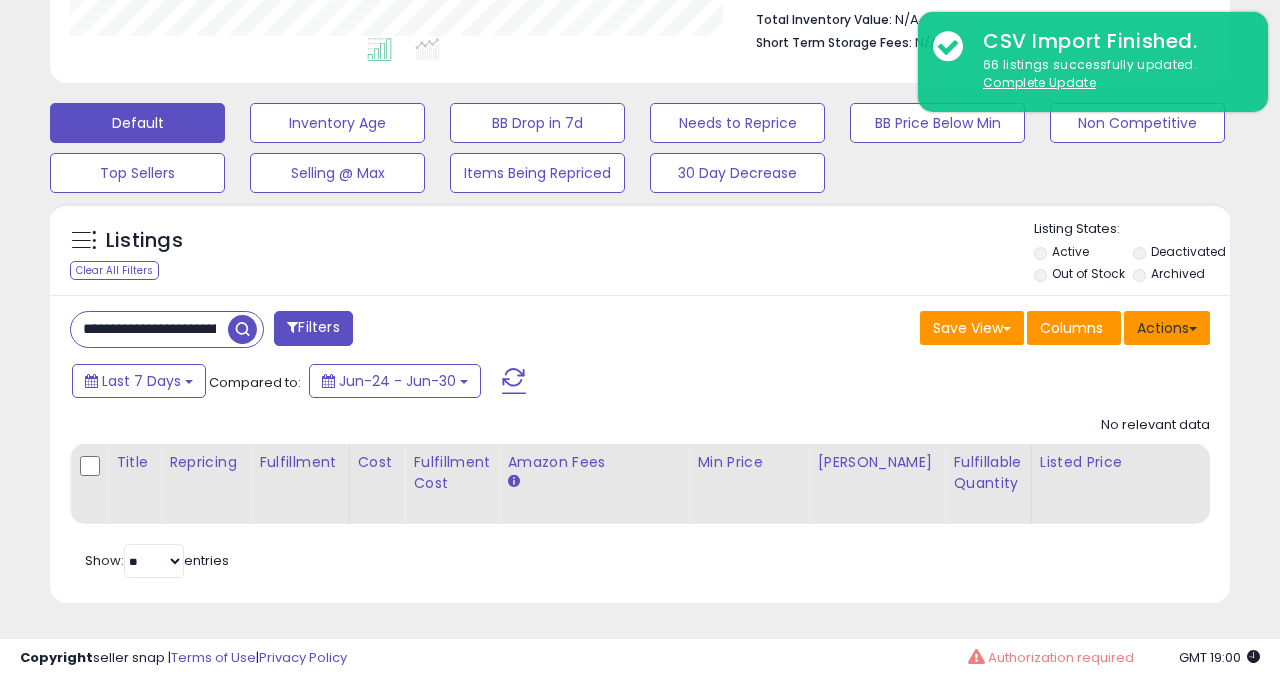 click on "Actions" at bounding box center [1167, 328] 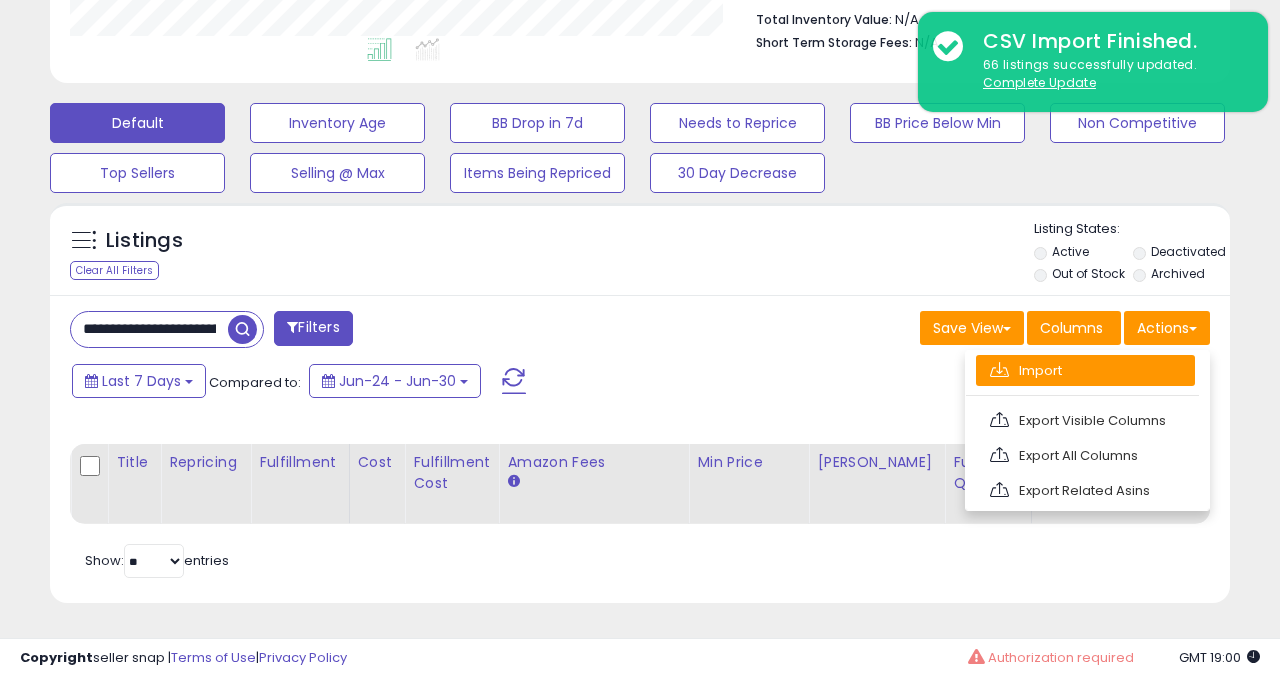 click on "Import" at bounding box center [1085, 370] 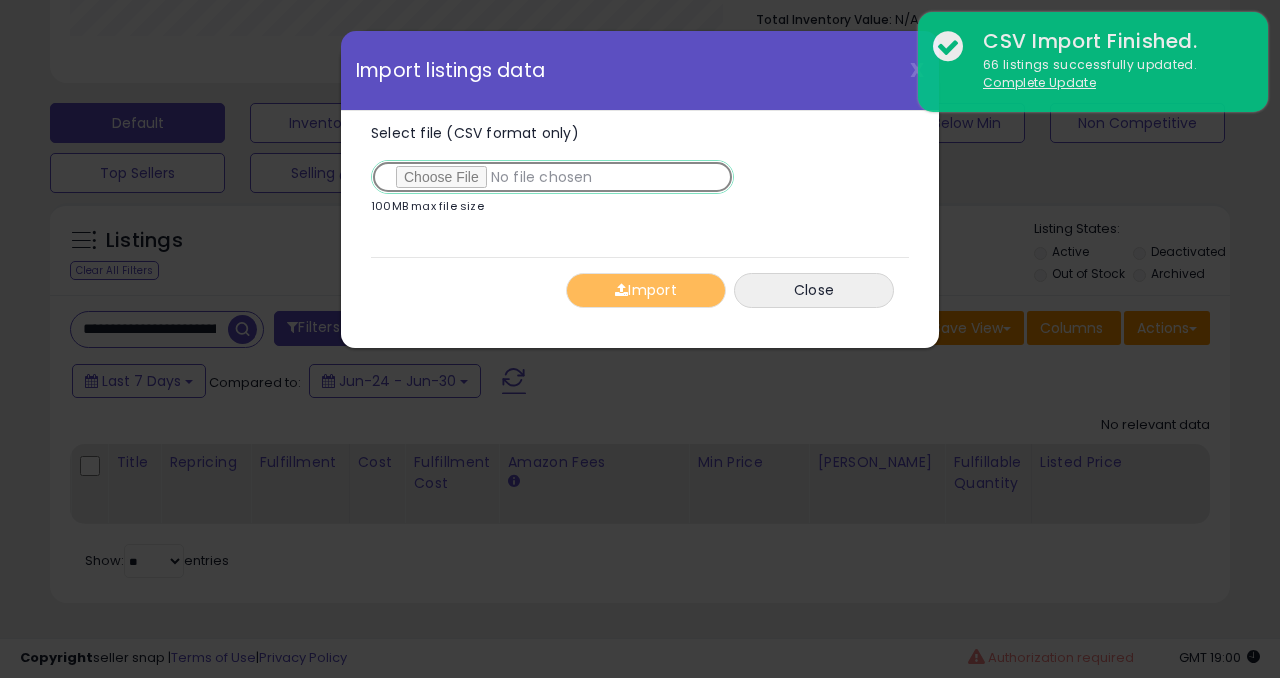 click on "Select file (CSV format only)" at bounding box center [552, 177] 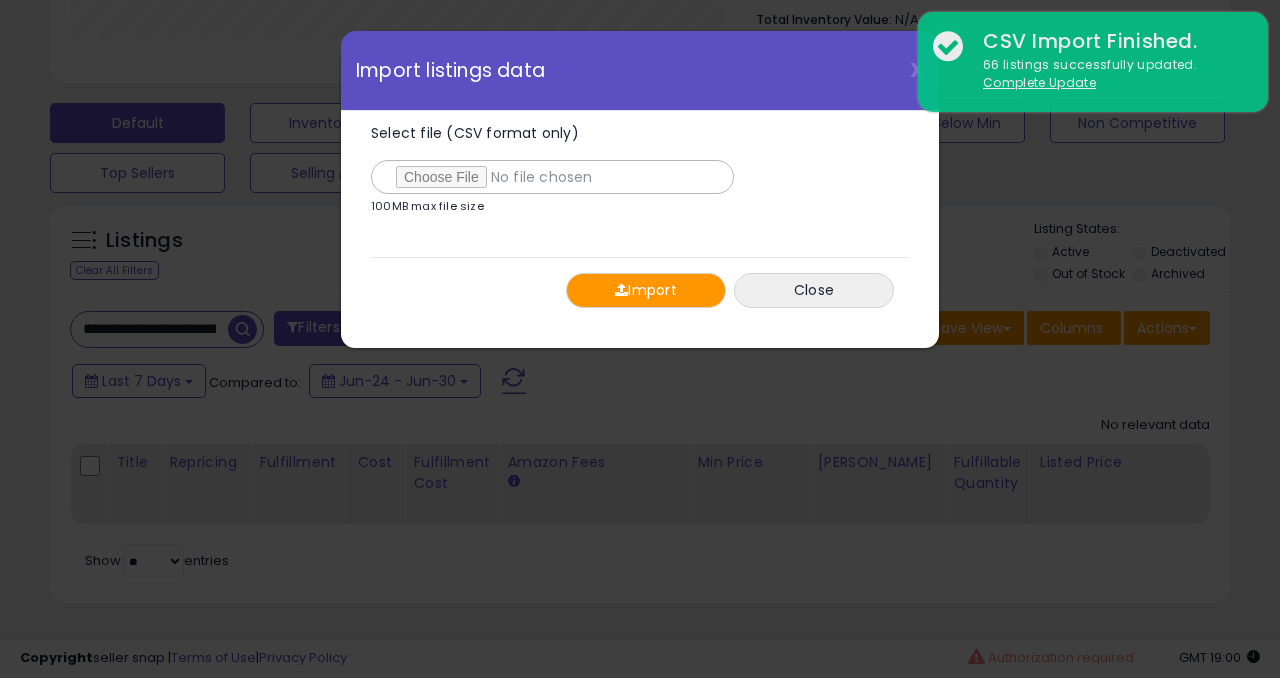 click on "Import" at bounding box center [646, 290] 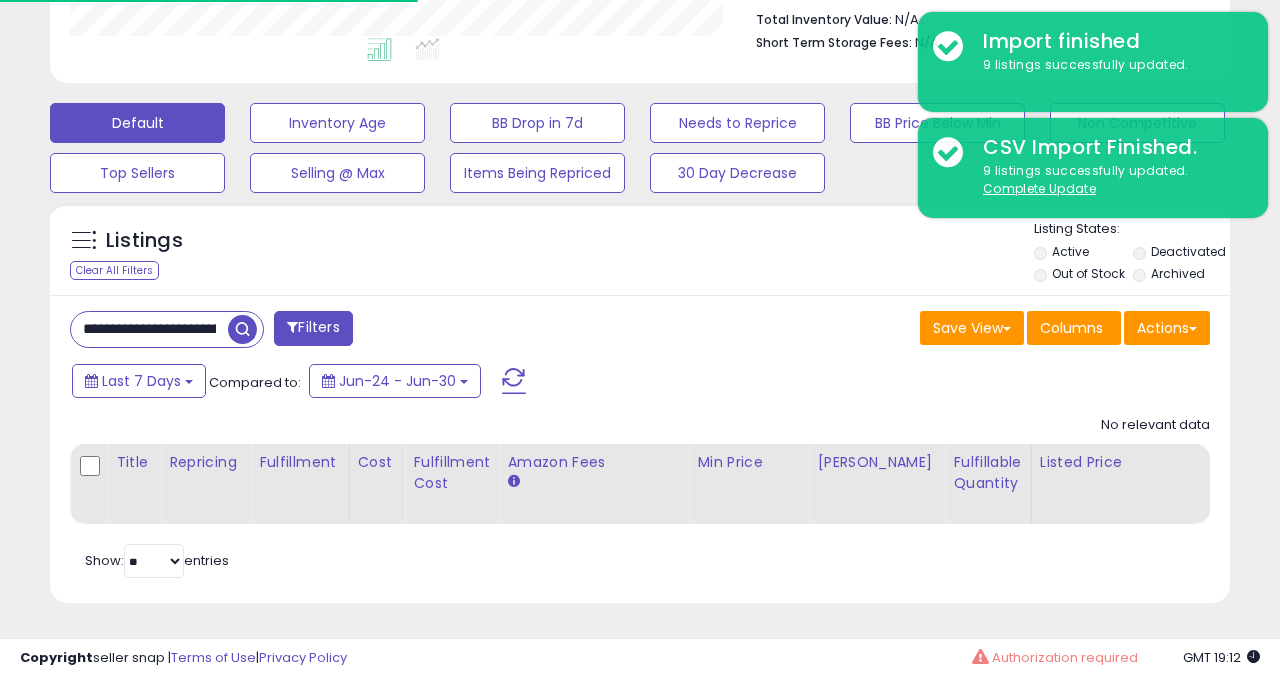 scroll, scrollTop: 0, scrollLeft: 0, axis: both 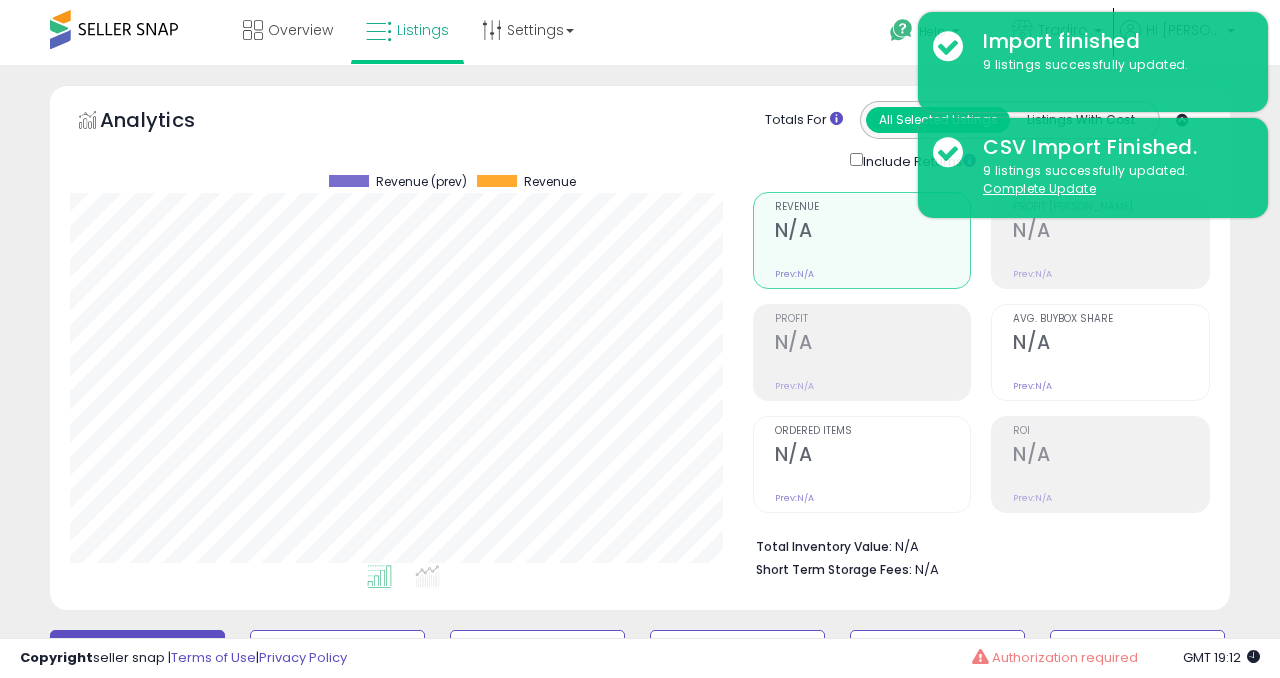click on "Help
Contact Support
Search Knowledge Hub
Request a Feature
Tradiro" at bounding box center [1039, 42] 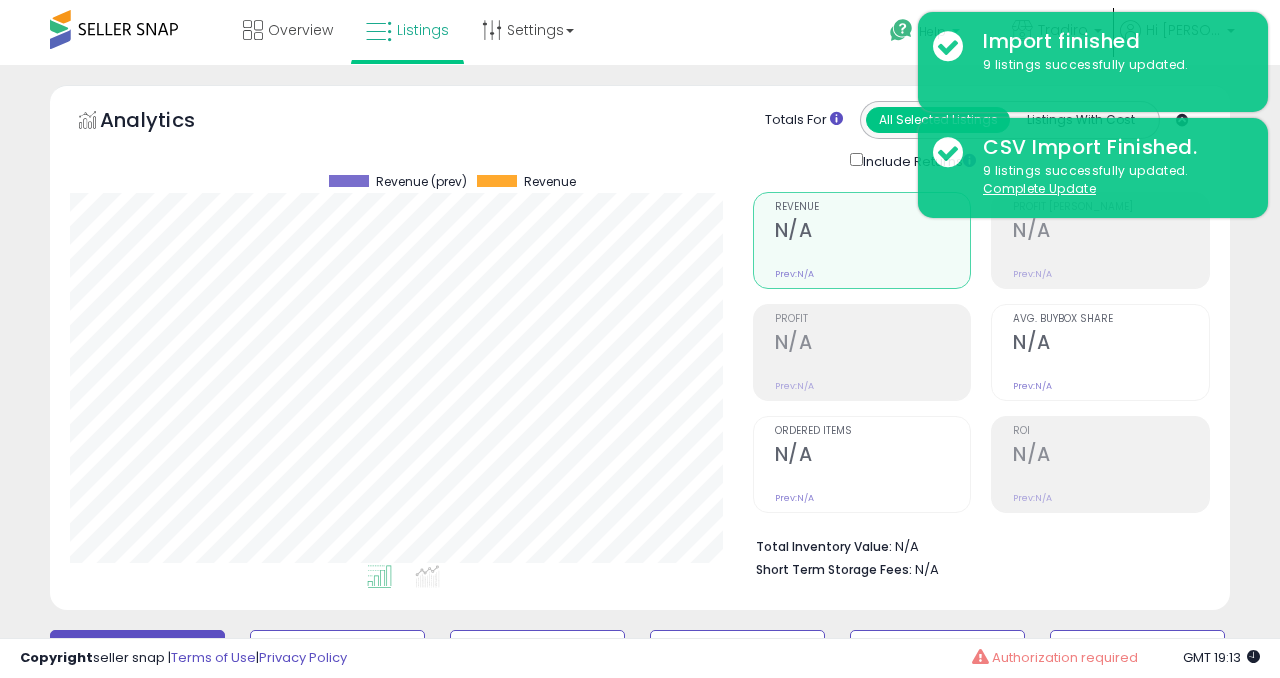 click on "Help" at bounding box center (934, 34) 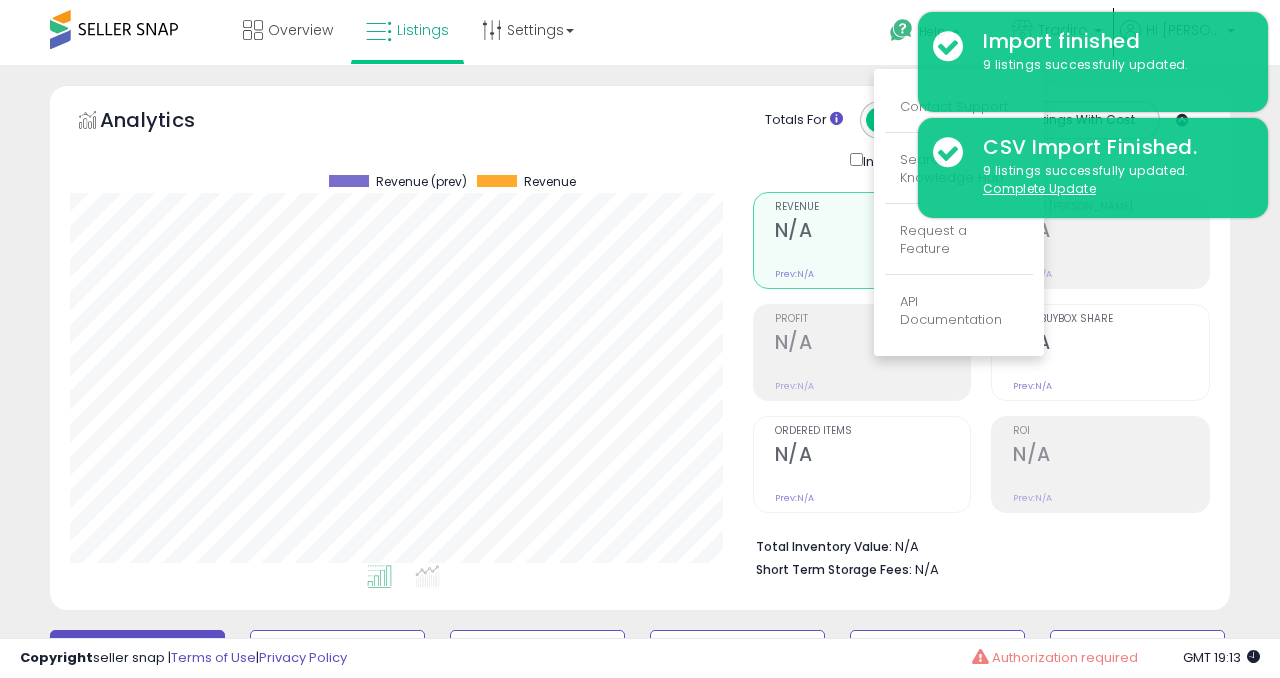 click on "Analytics
Totals For
All Selected Listings
Listings With Cost
Include Returns" 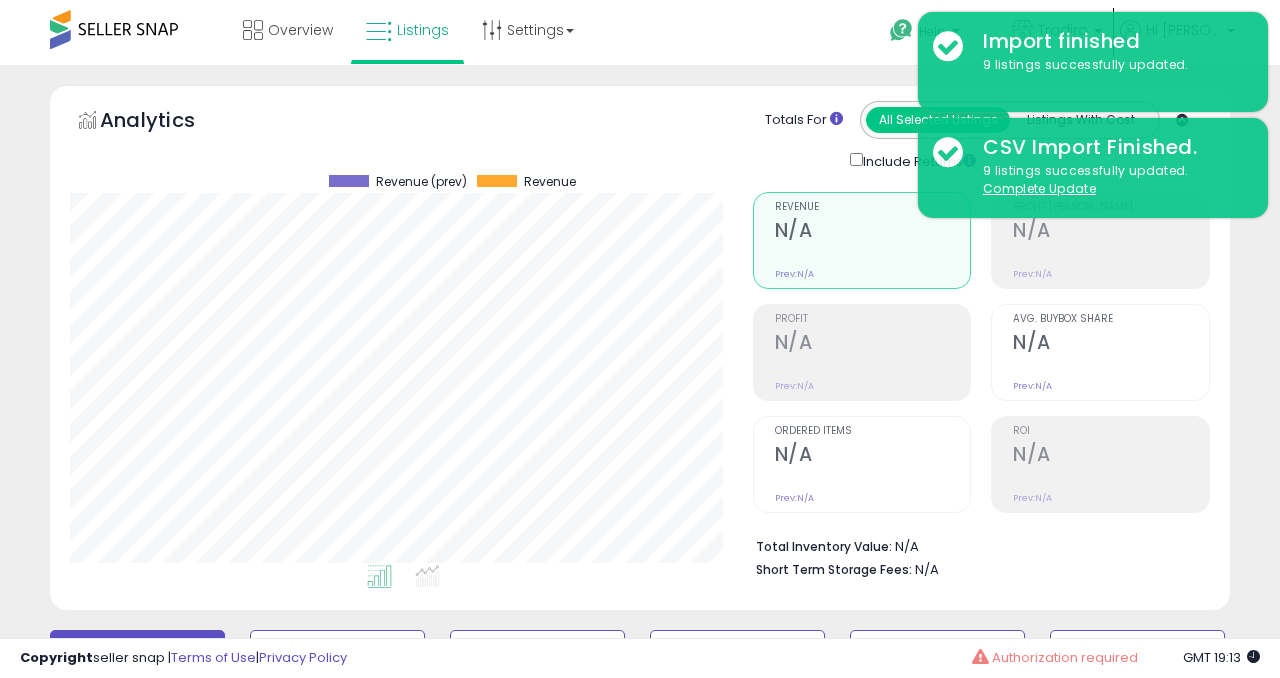 click on "Help
Contact Support
Search Knowledge Hub
Request a Feature
Tradiro" at bounding box center [1039, 42] 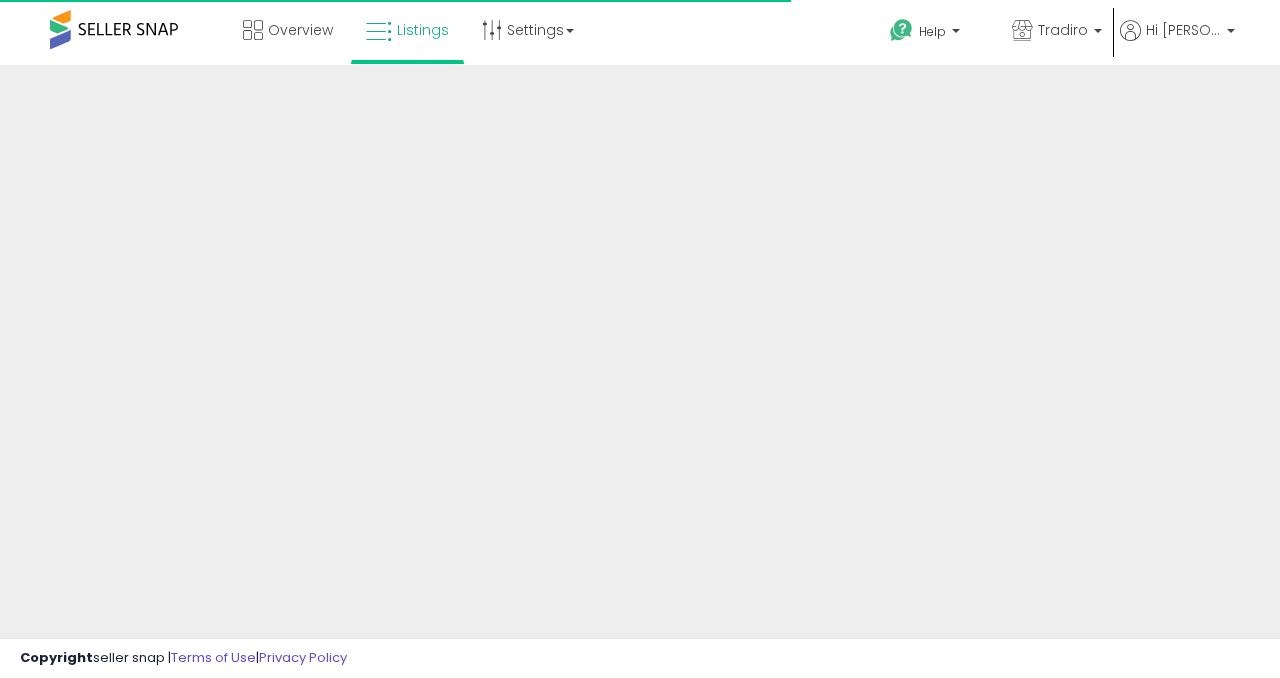 scroll, scrollTop: 0, scrollLeft: 0, axis: both 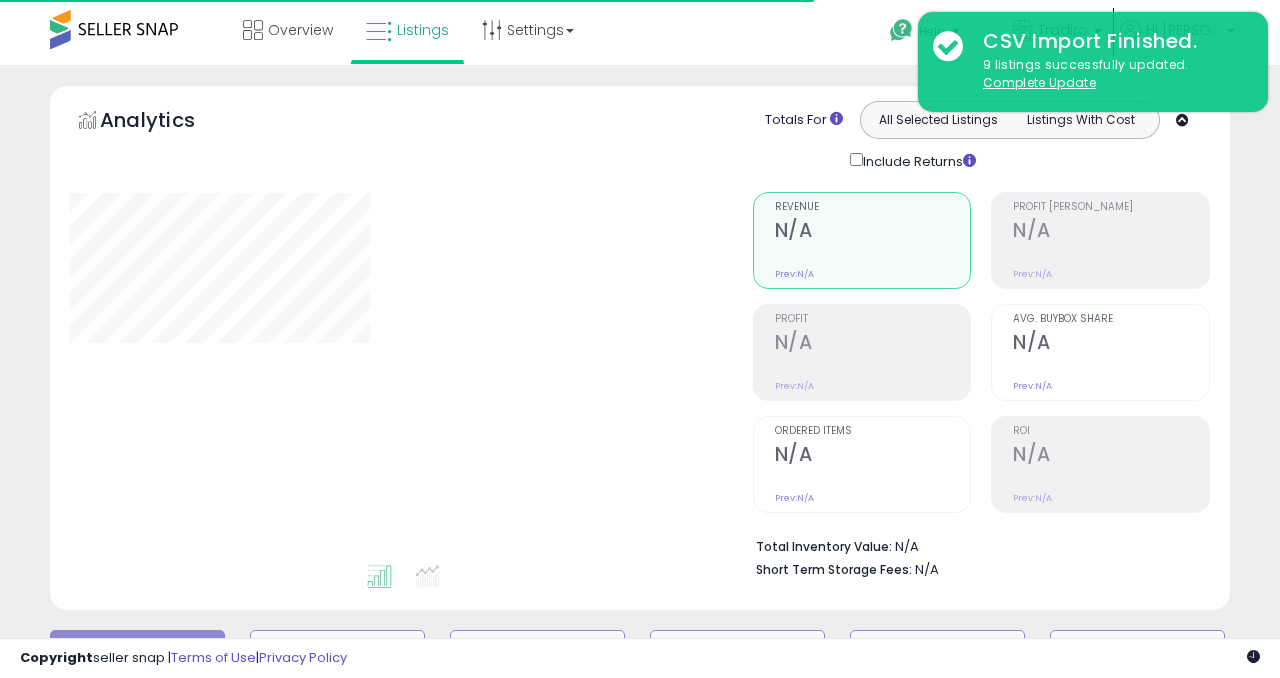 type on "**********" 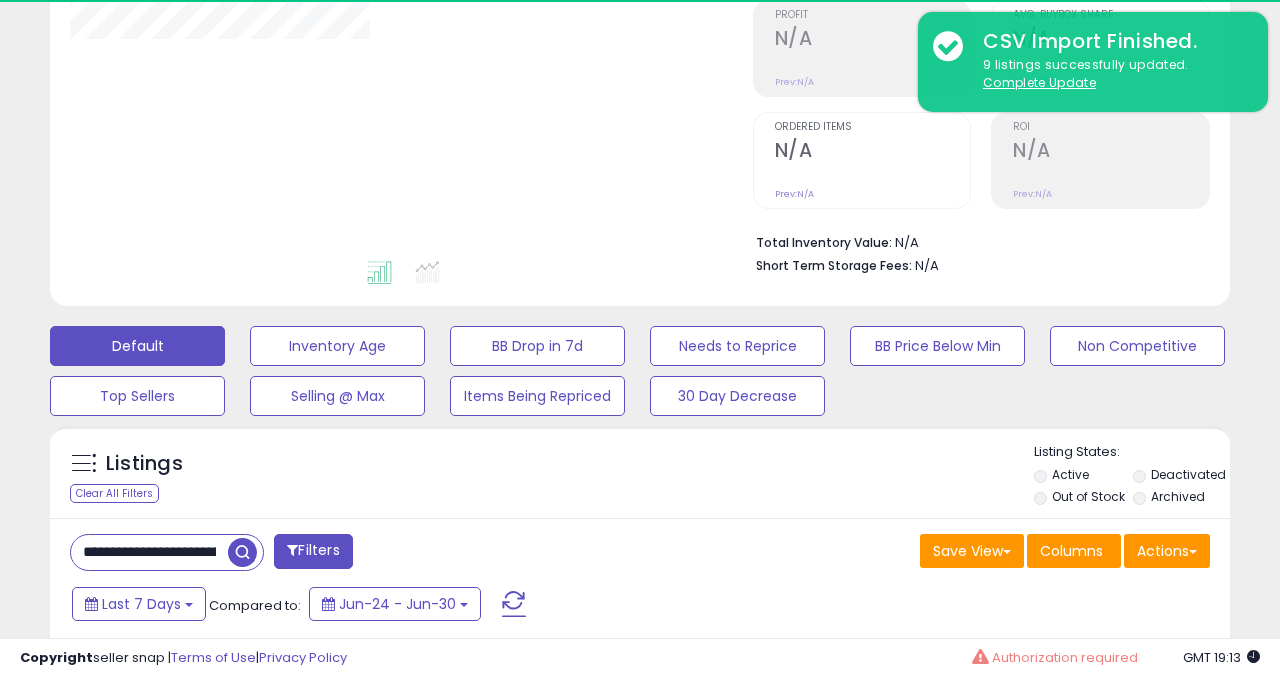 scroll, scrollTop: 367, scrollLeft: 0, axis: vertical 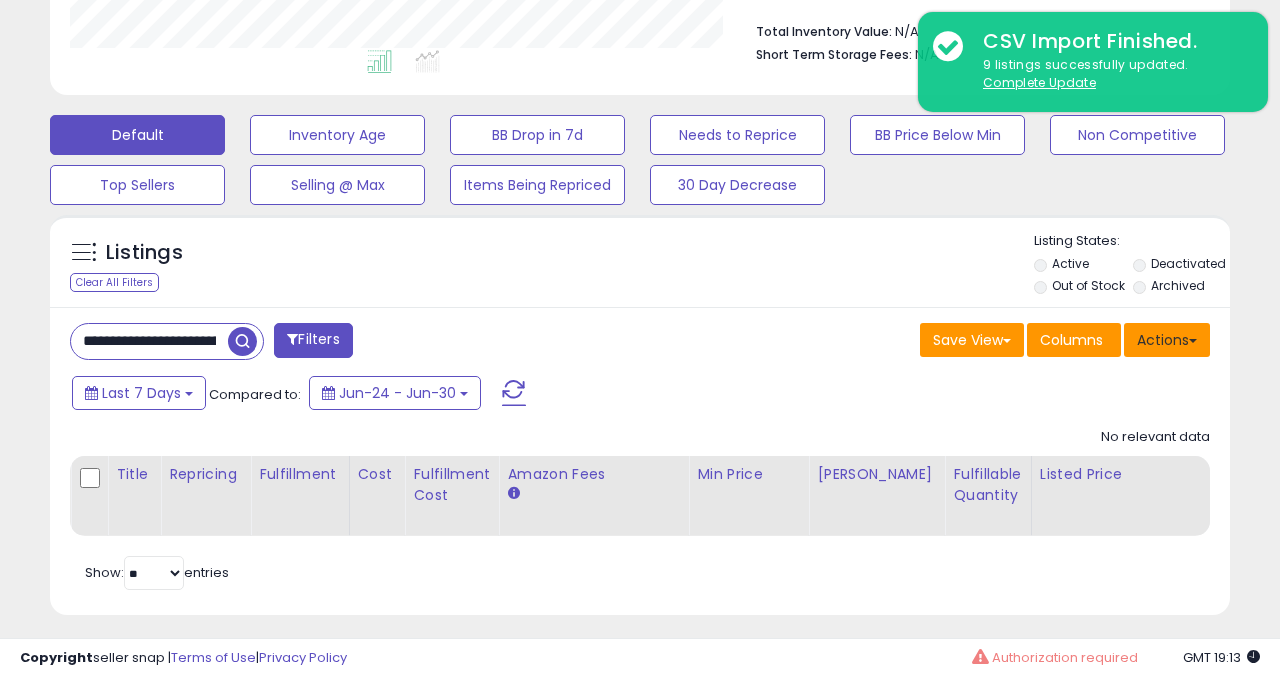 click on "Actions" at bounding box center (1167, 340) 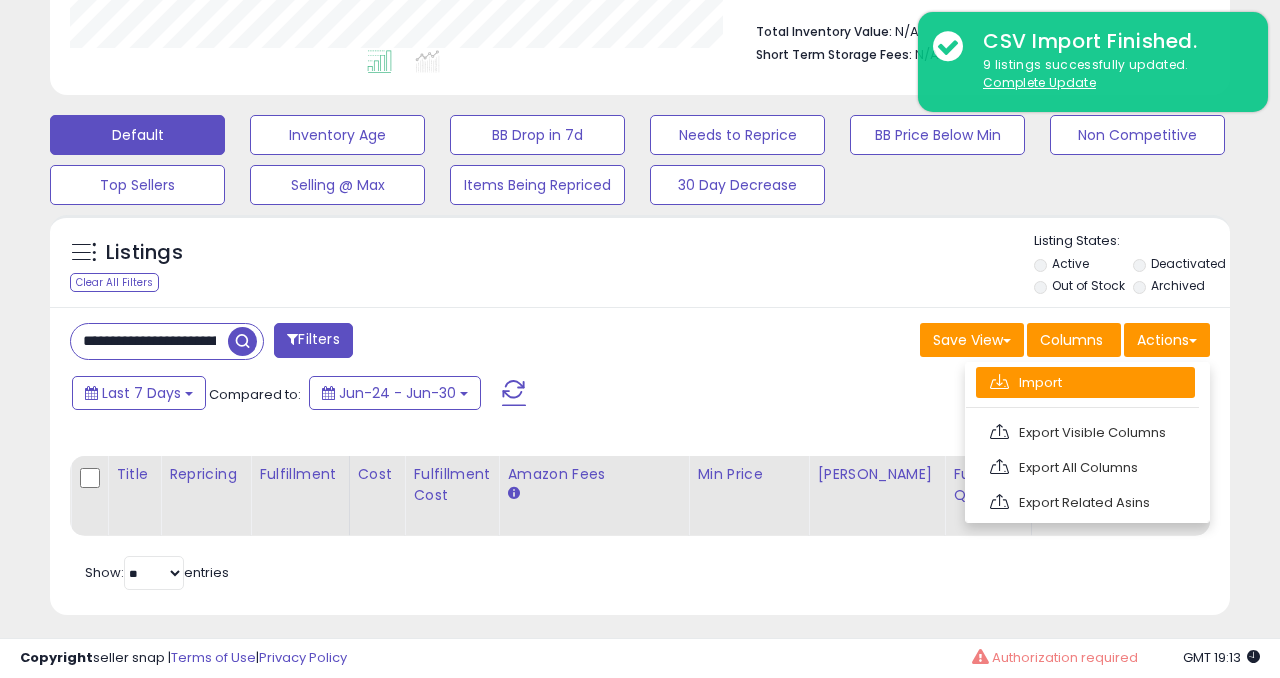 click on "Import" at bounding box center (1085, 382) 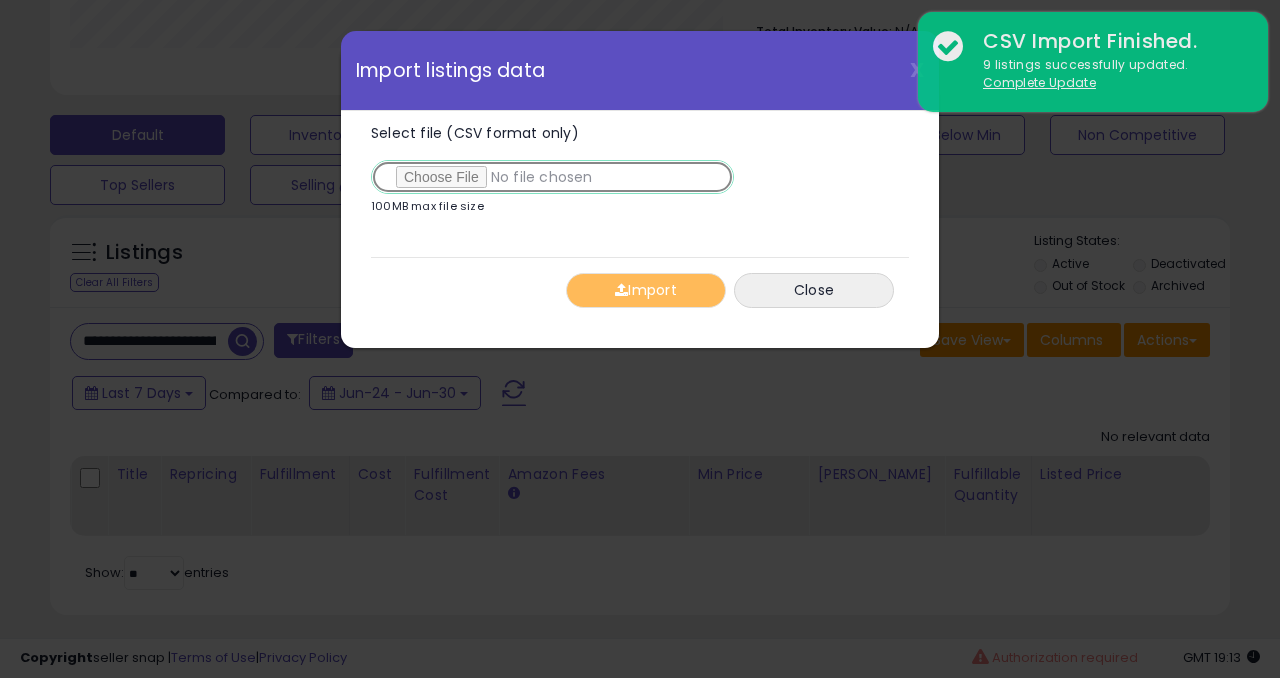 click on "Select file (CSV format only)" at bounding box center (552, 177) 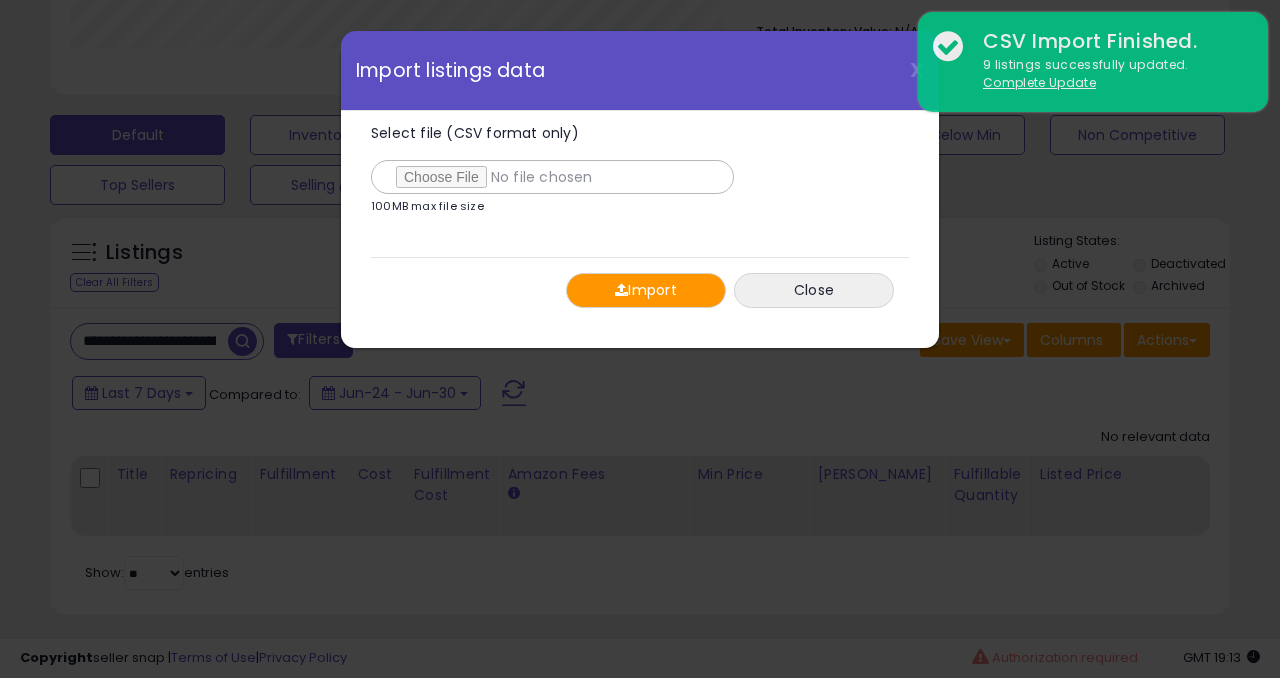click on "Import" at bounding box center [646, 290] 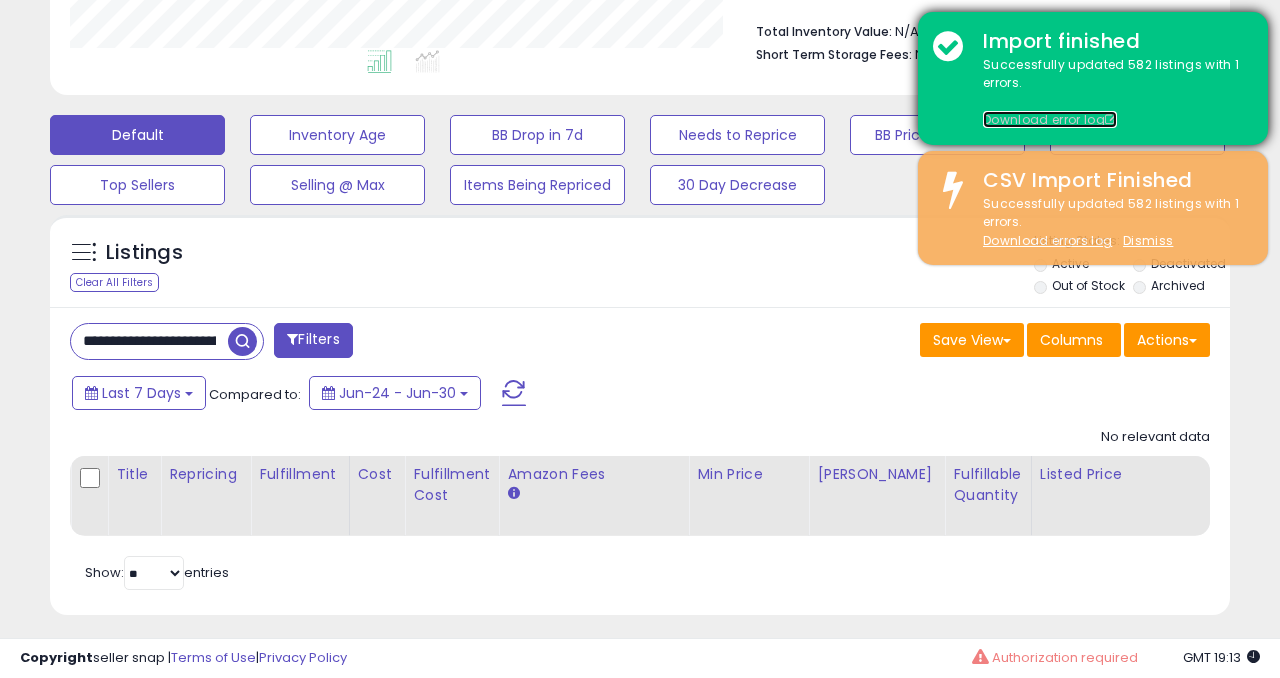 click on "Download error log" at bounding box center [1050, 119] 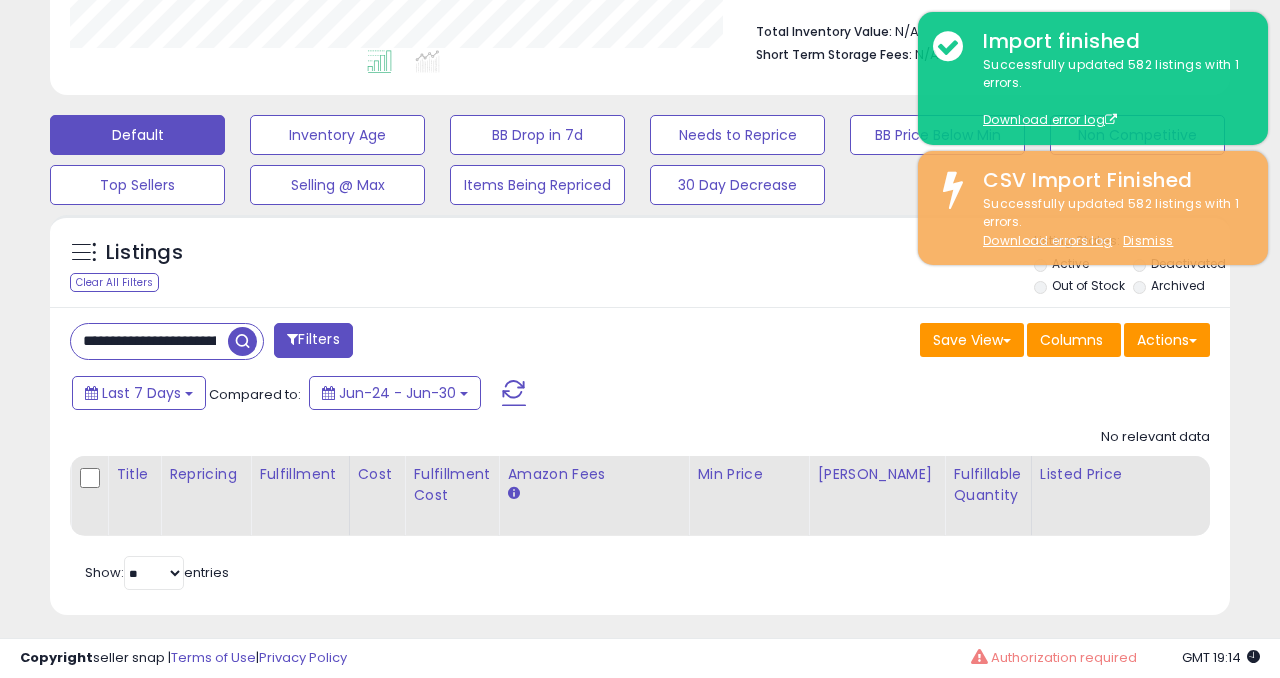 click on "**********" at bounding box center [149, 341] 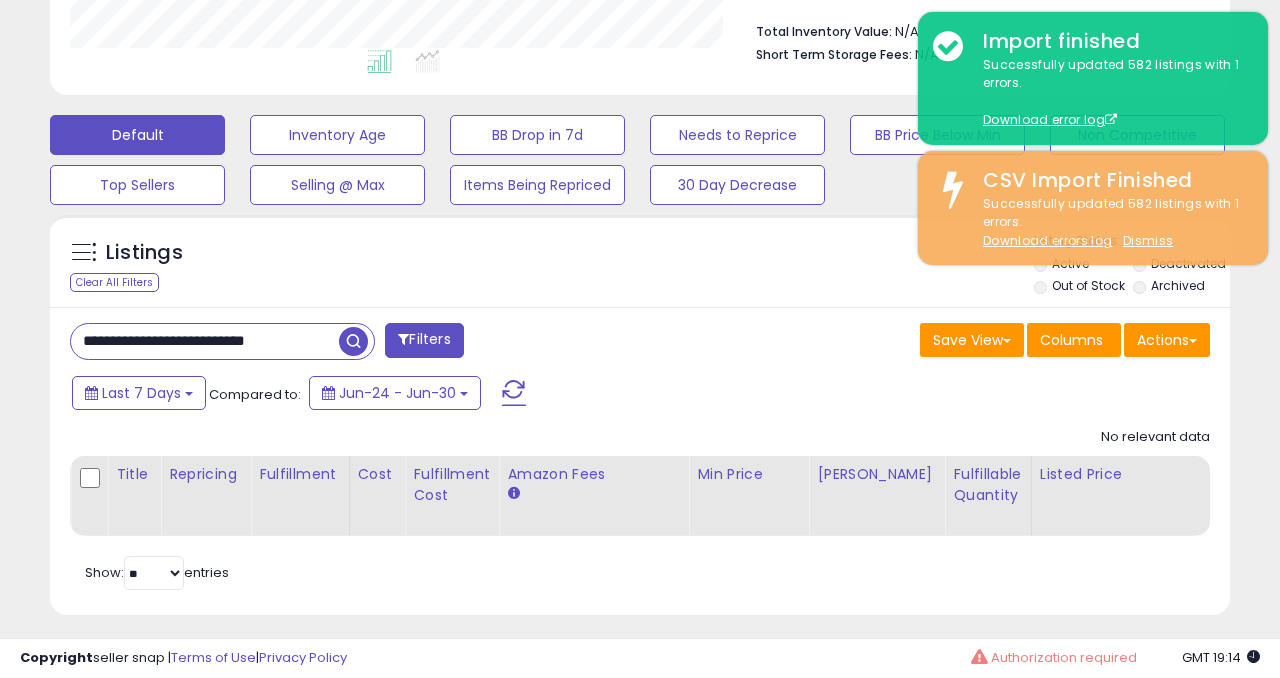paste on "*******" 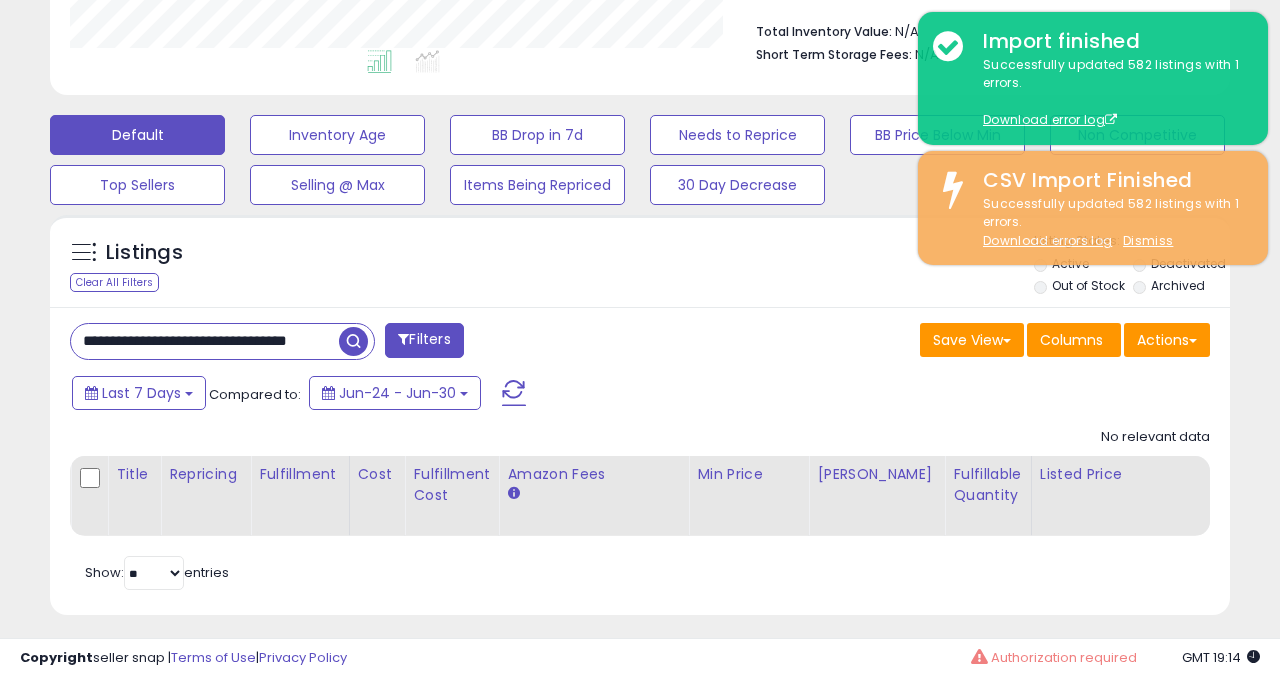 scroll, scrollTop: 0, scrollLeft: 64, axis: horizontal 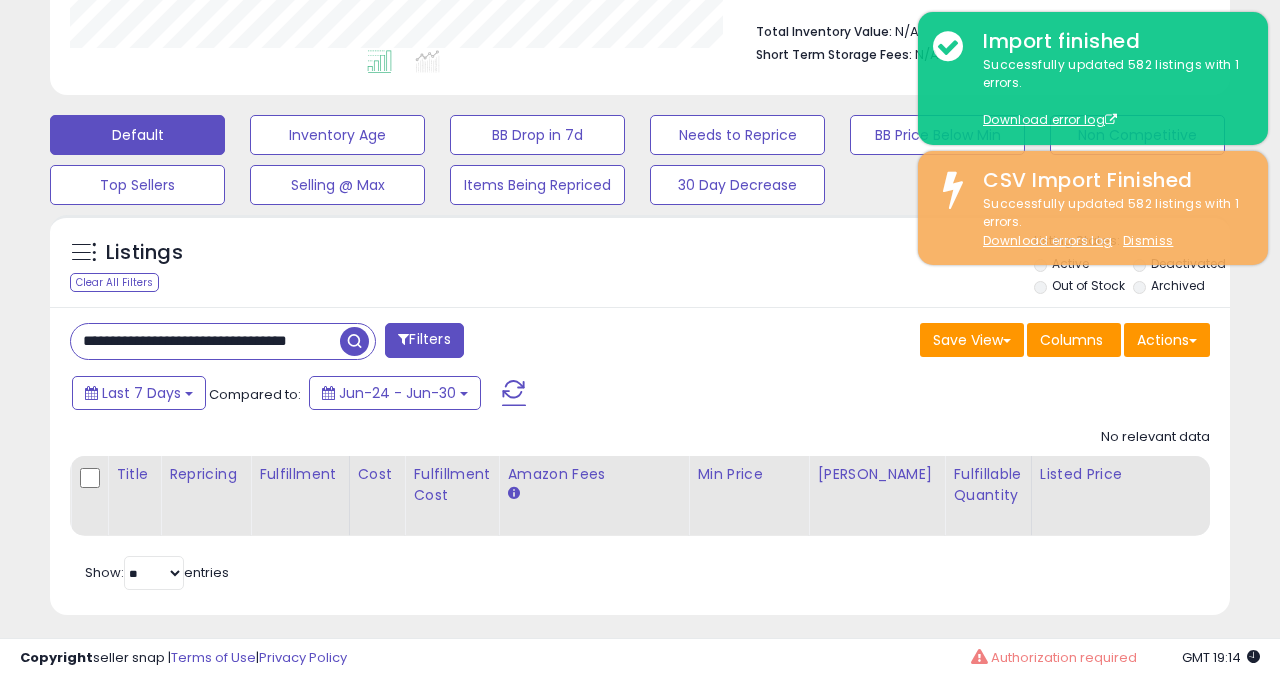 type on "**********" 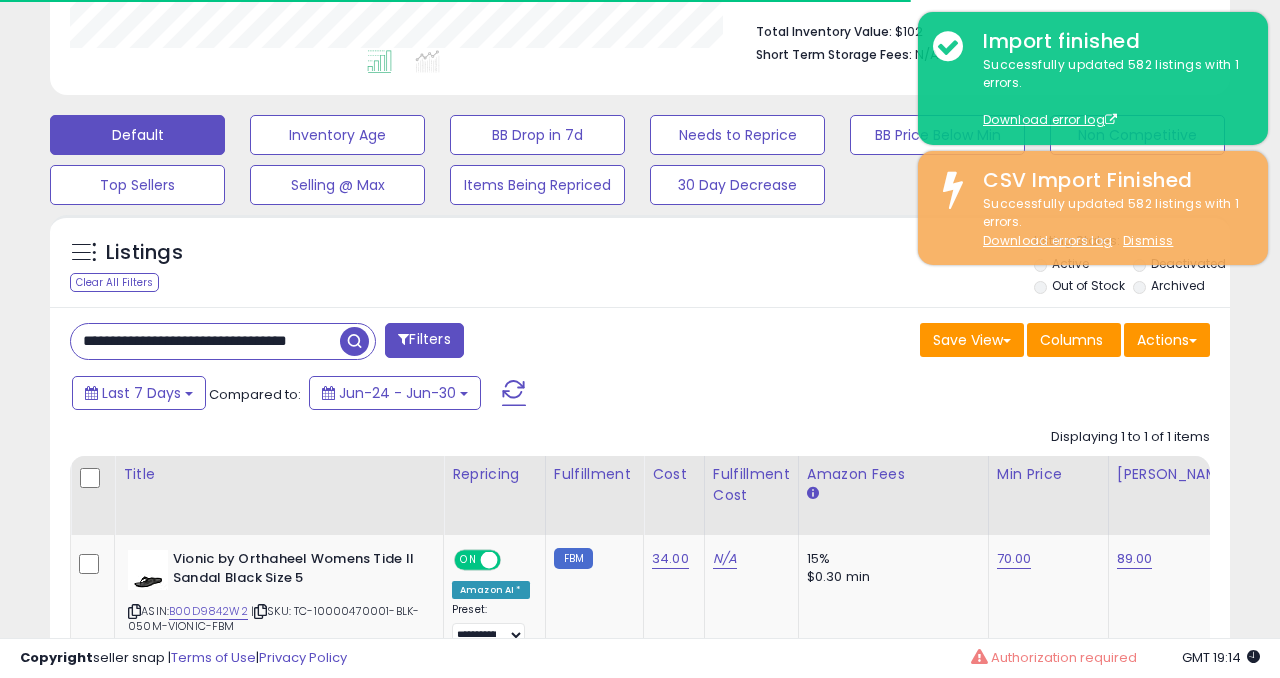 scroll, scrollTop: 663, scrollLeft: 0, axis: vertical 